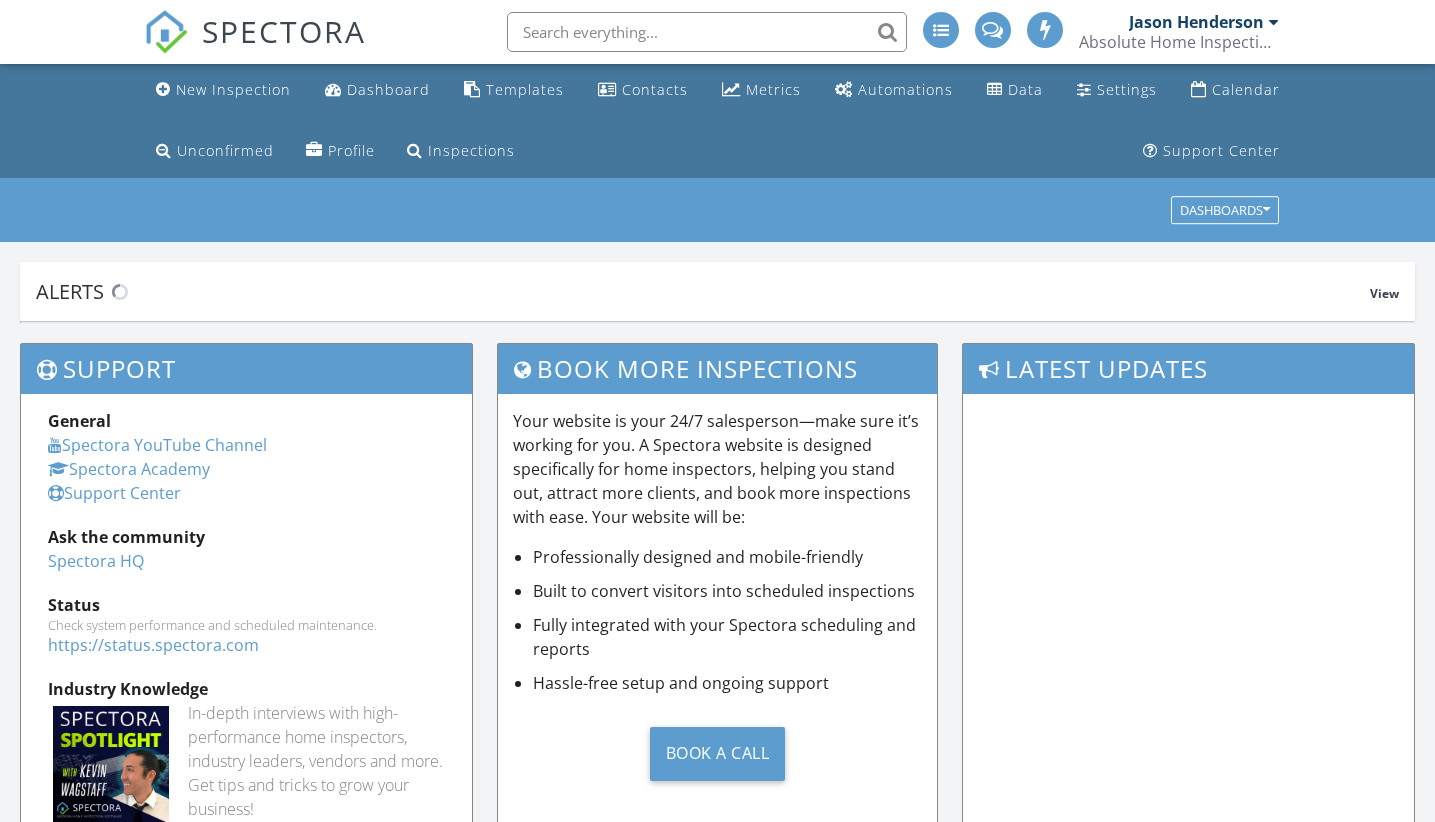 scroll, scrollTop: 0, scrollLeft: 0, axis: both 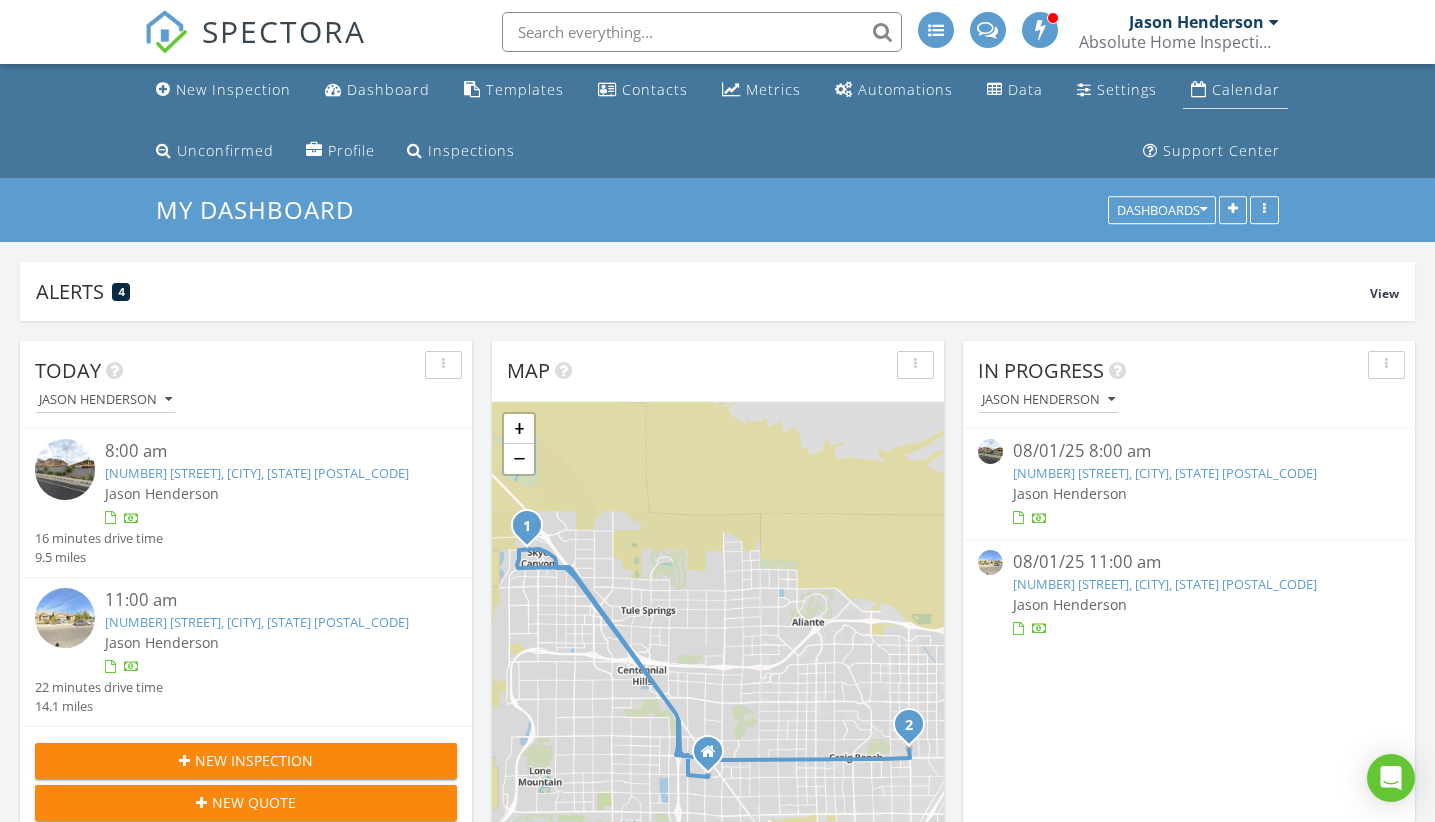 click on "Calendar" at bounding box center (1246, 89) 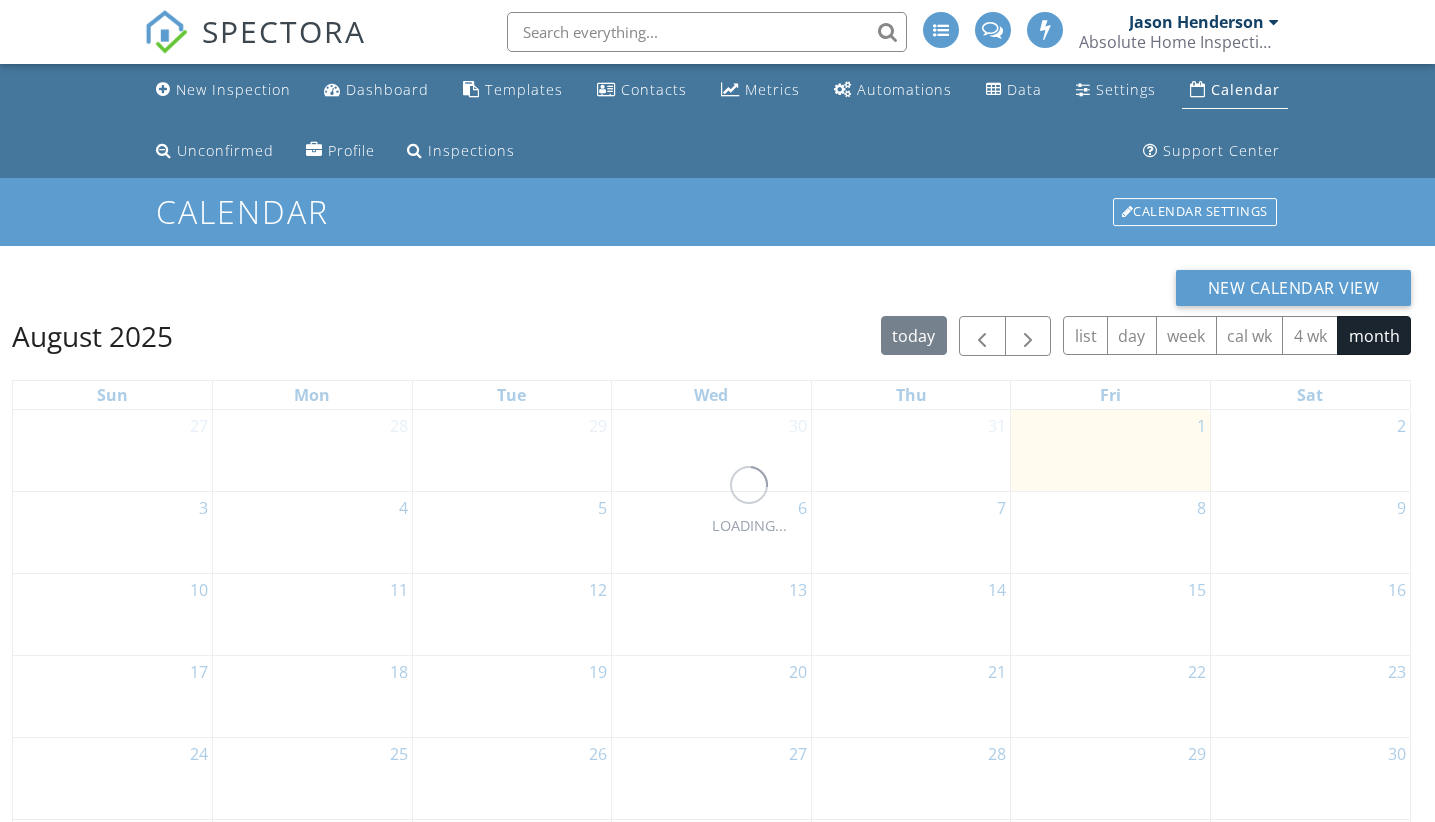scroll, scrollTop: 0, scrollLeft: 0, axis: both 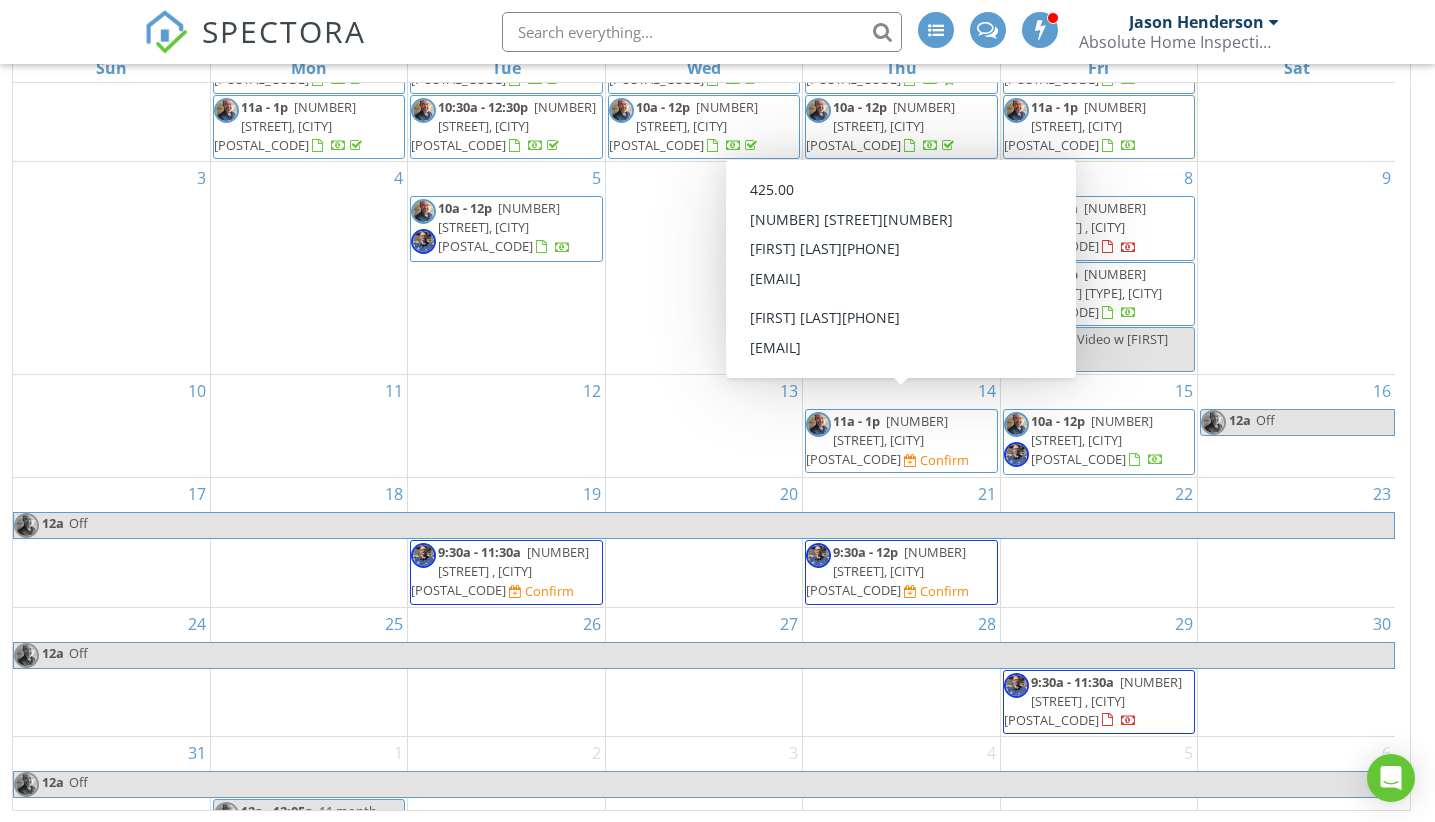 click on "1136 Northern Cardinal Dr, Henderson 89011" at bounding box center (877, 440) 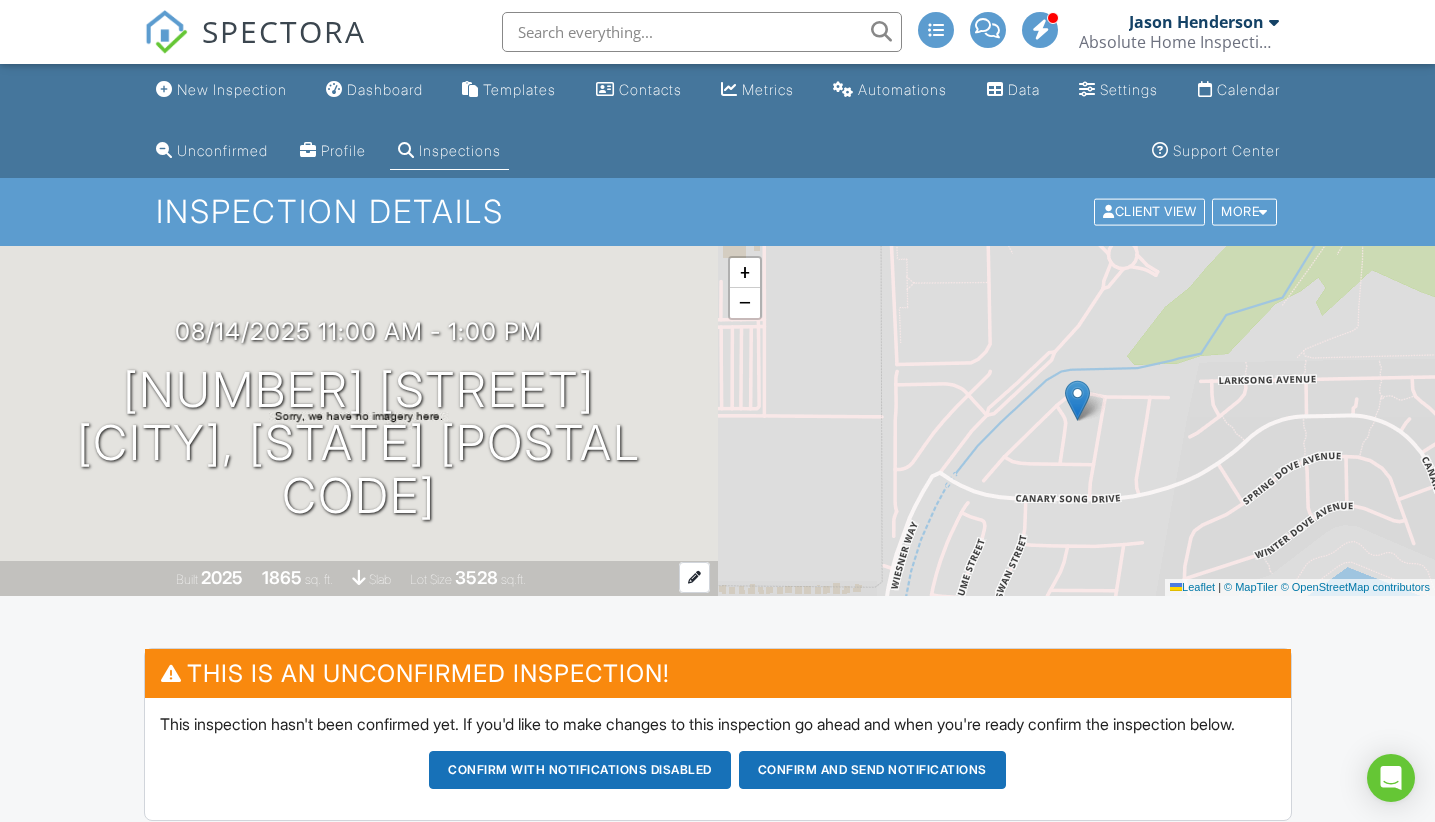 scroll, scrollTop: 0, scrollLeft: 0, axis: both 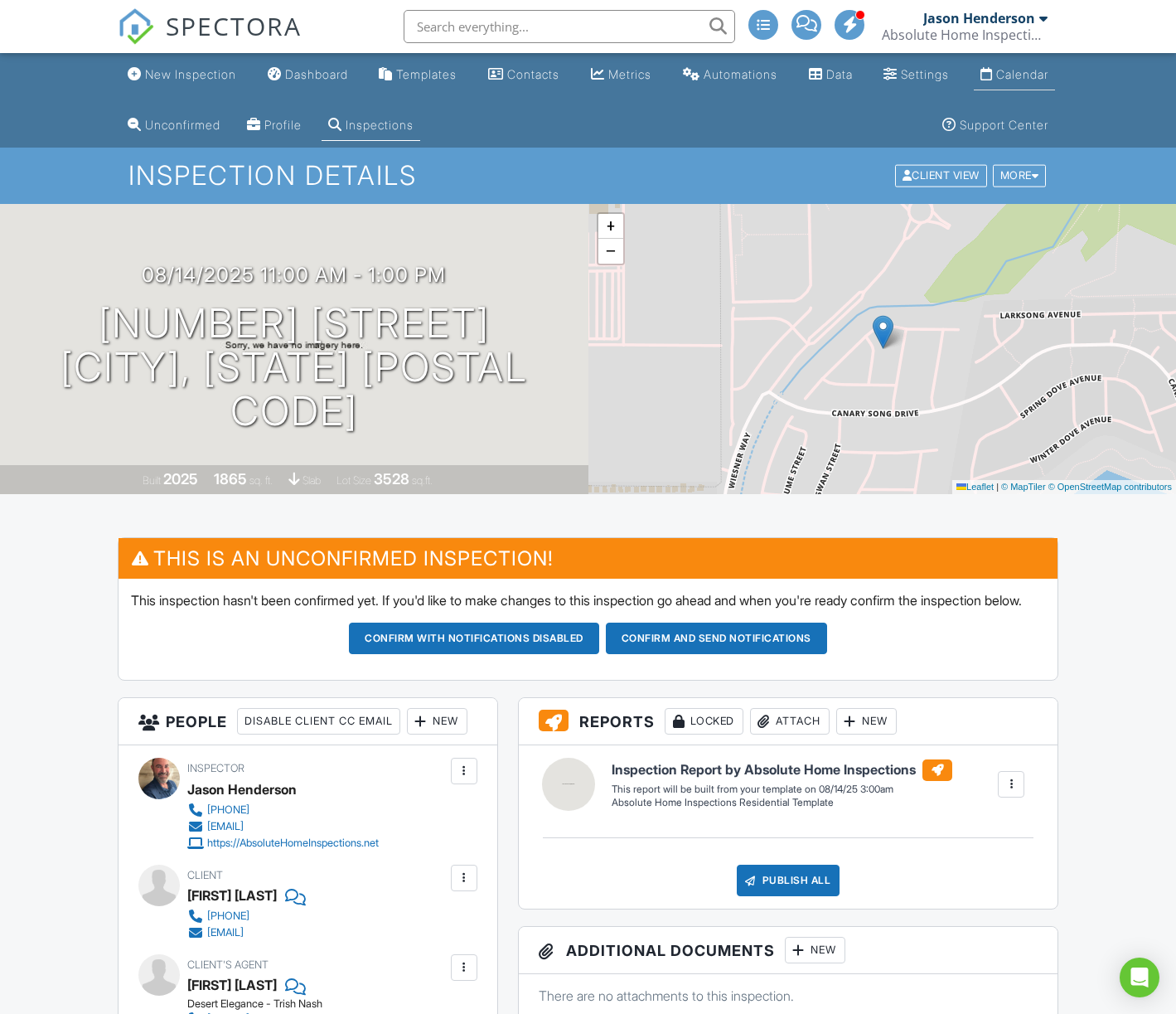 click on "Calendar" at bounding box center [1014, 75] 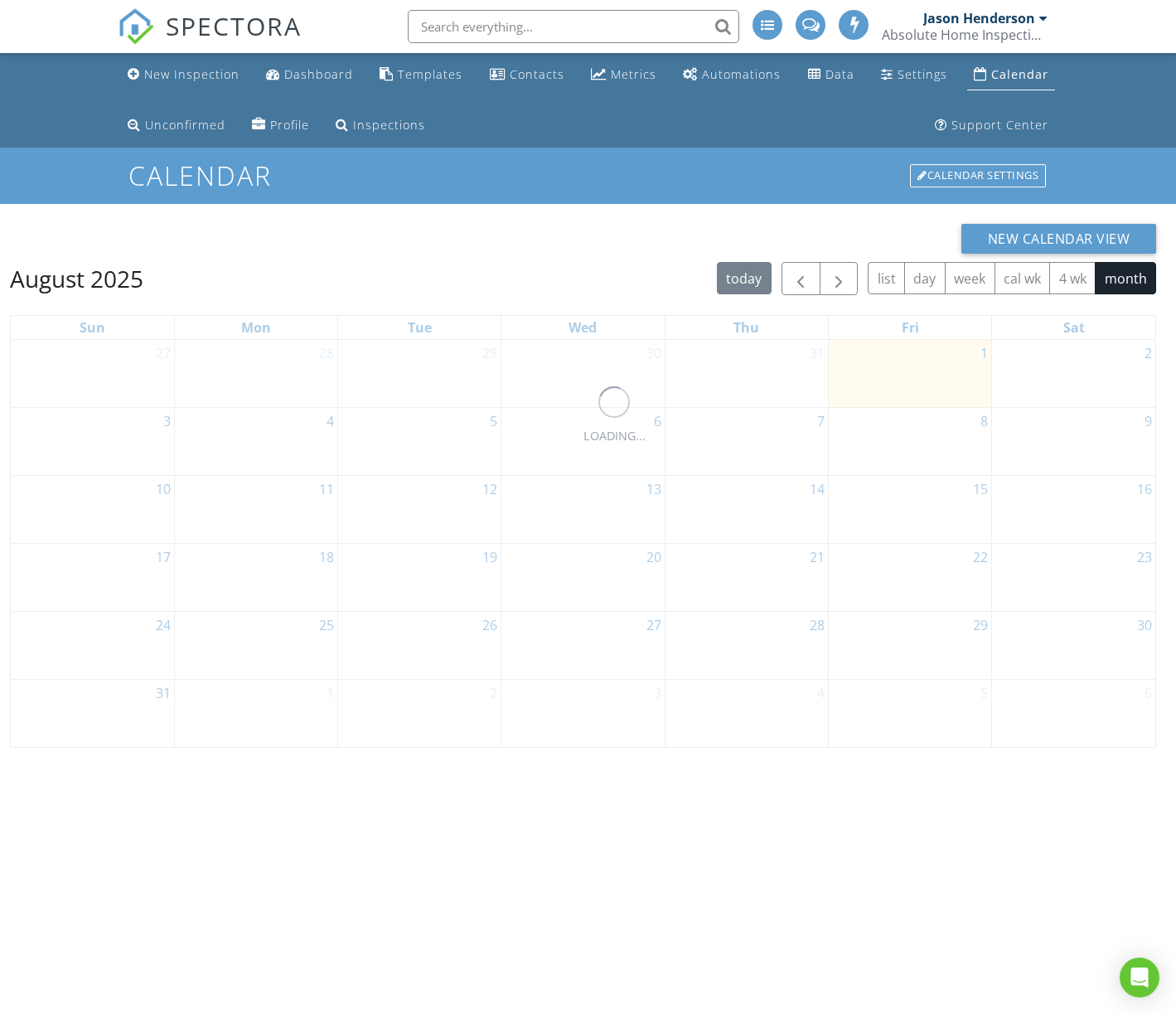 scroll, scrollTop: 0, scrollLeft: 0, axis: both 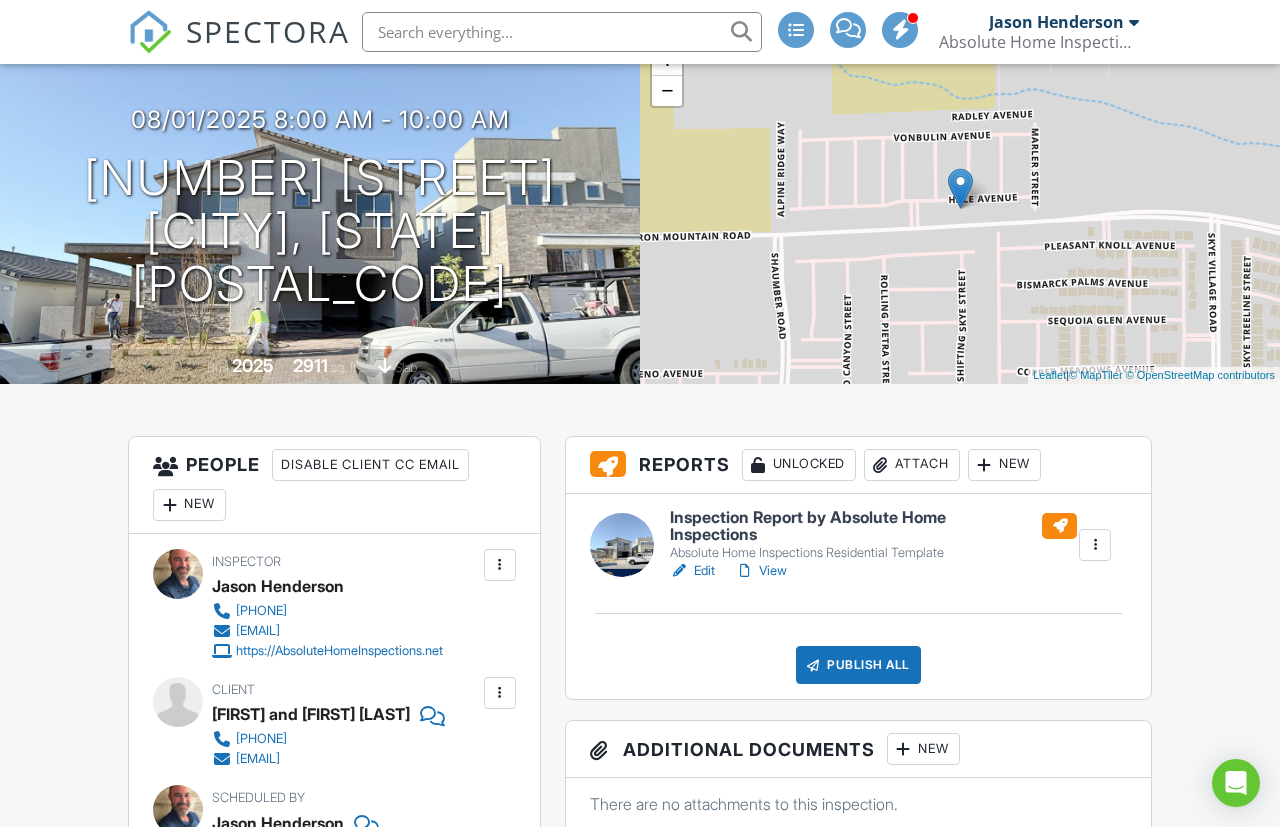 click on "View" at bounding box center (761, 571) 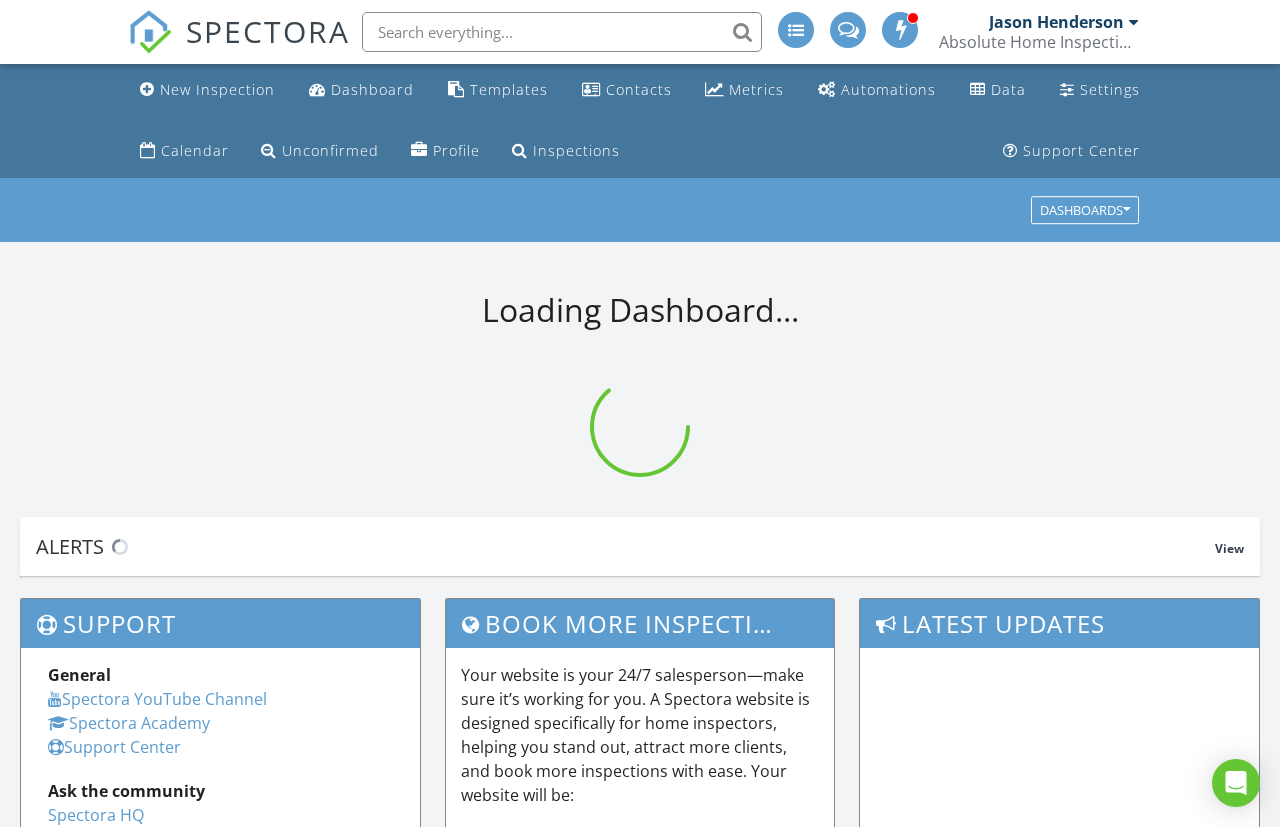 scroll, scrollTop: 0, scrollLeft: 0, axis: both 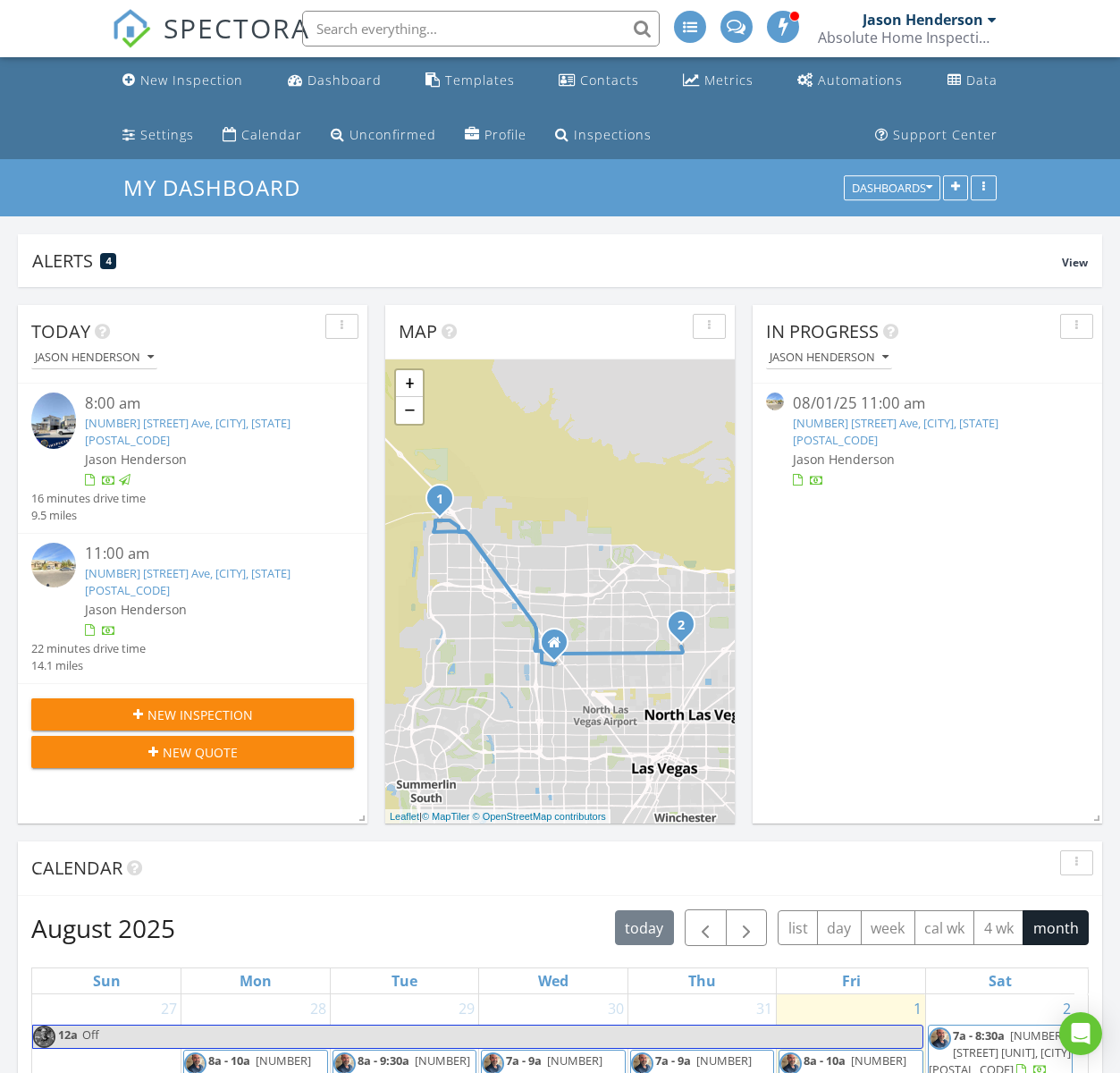 click on "Jason Henderson" at bounding box center (206, 459) 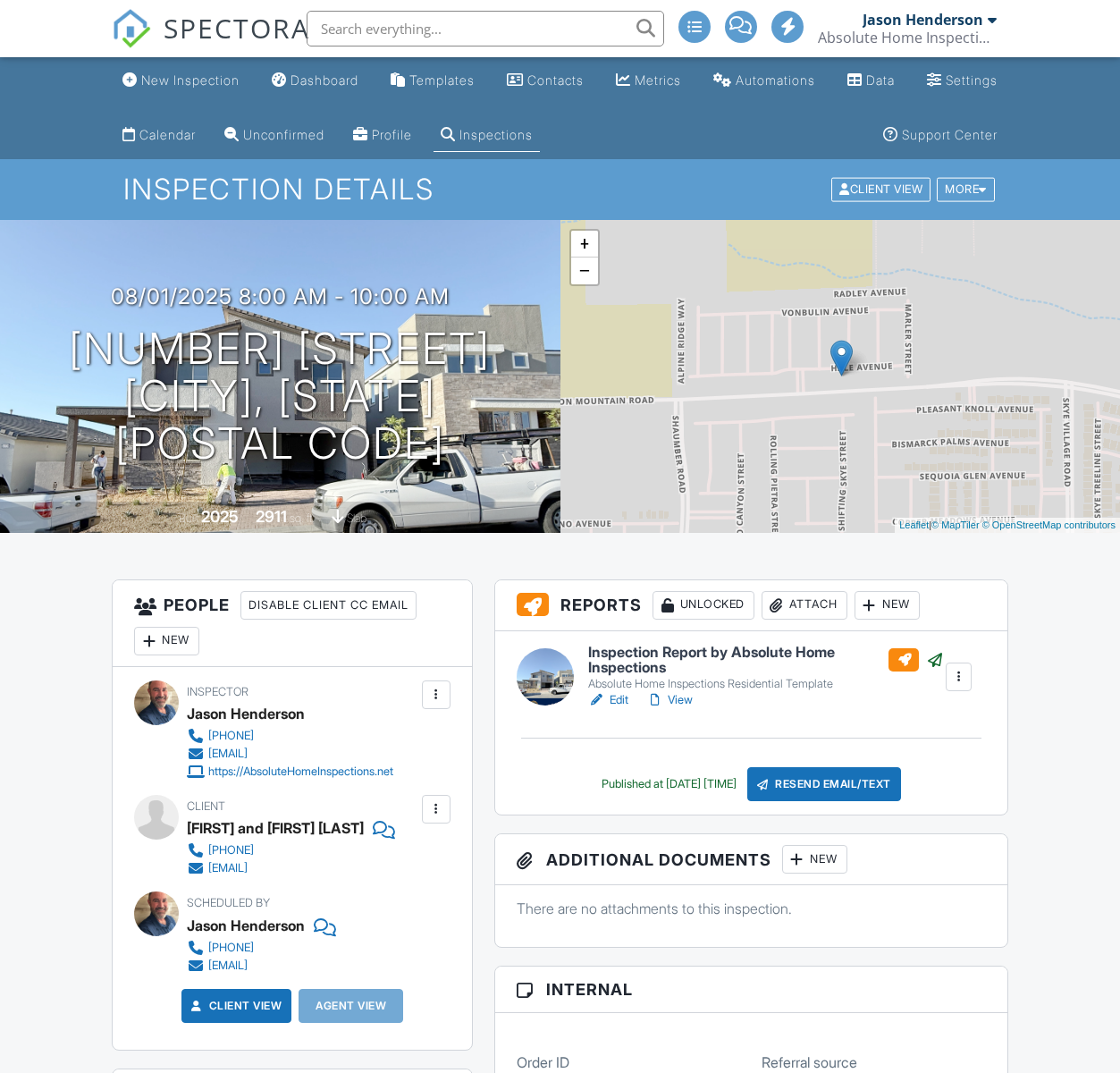 scroll, scrollTop: 0, scrollLeft: 0, axis: both 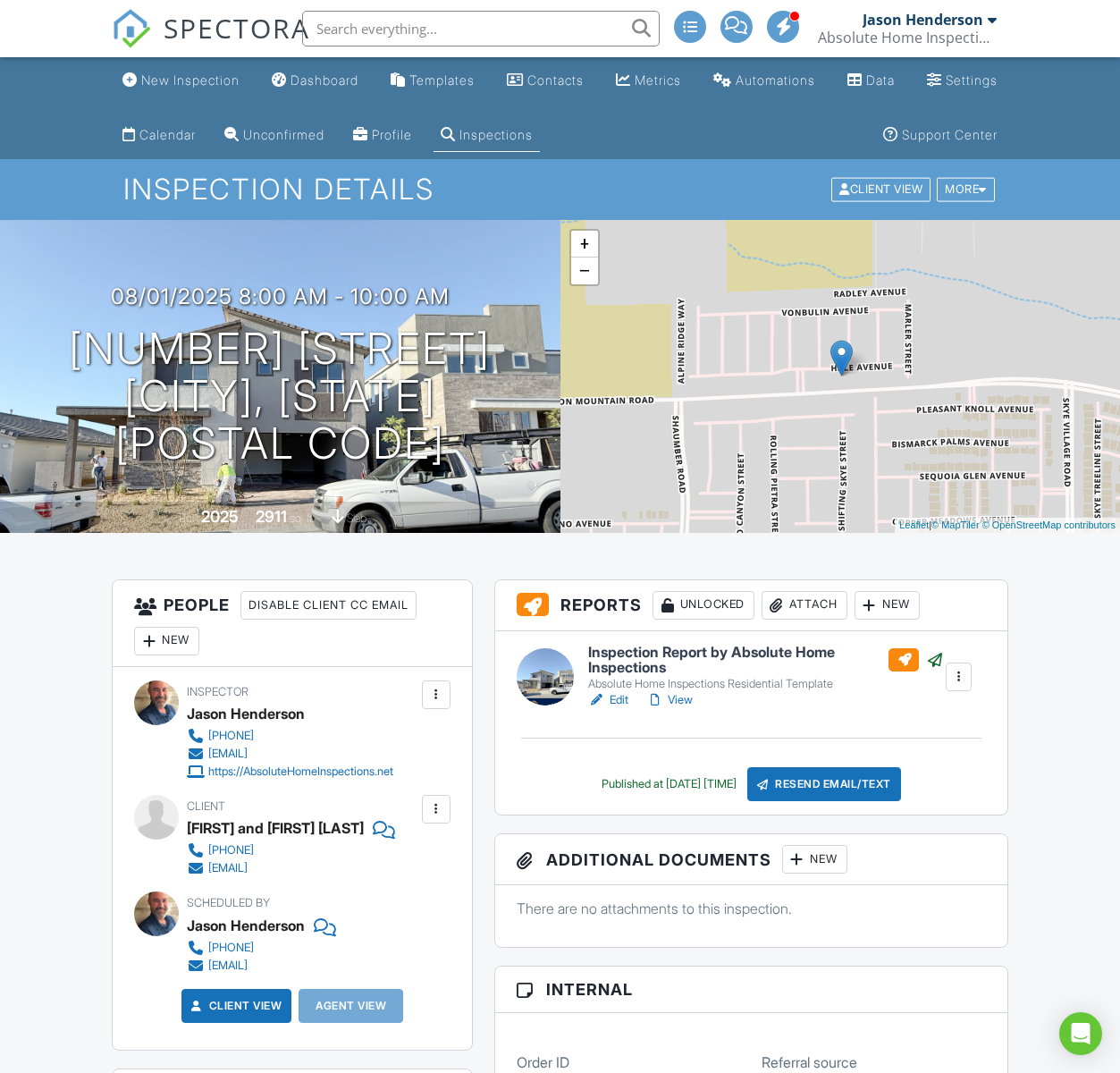click on "New" at bounding box center [166, 641] 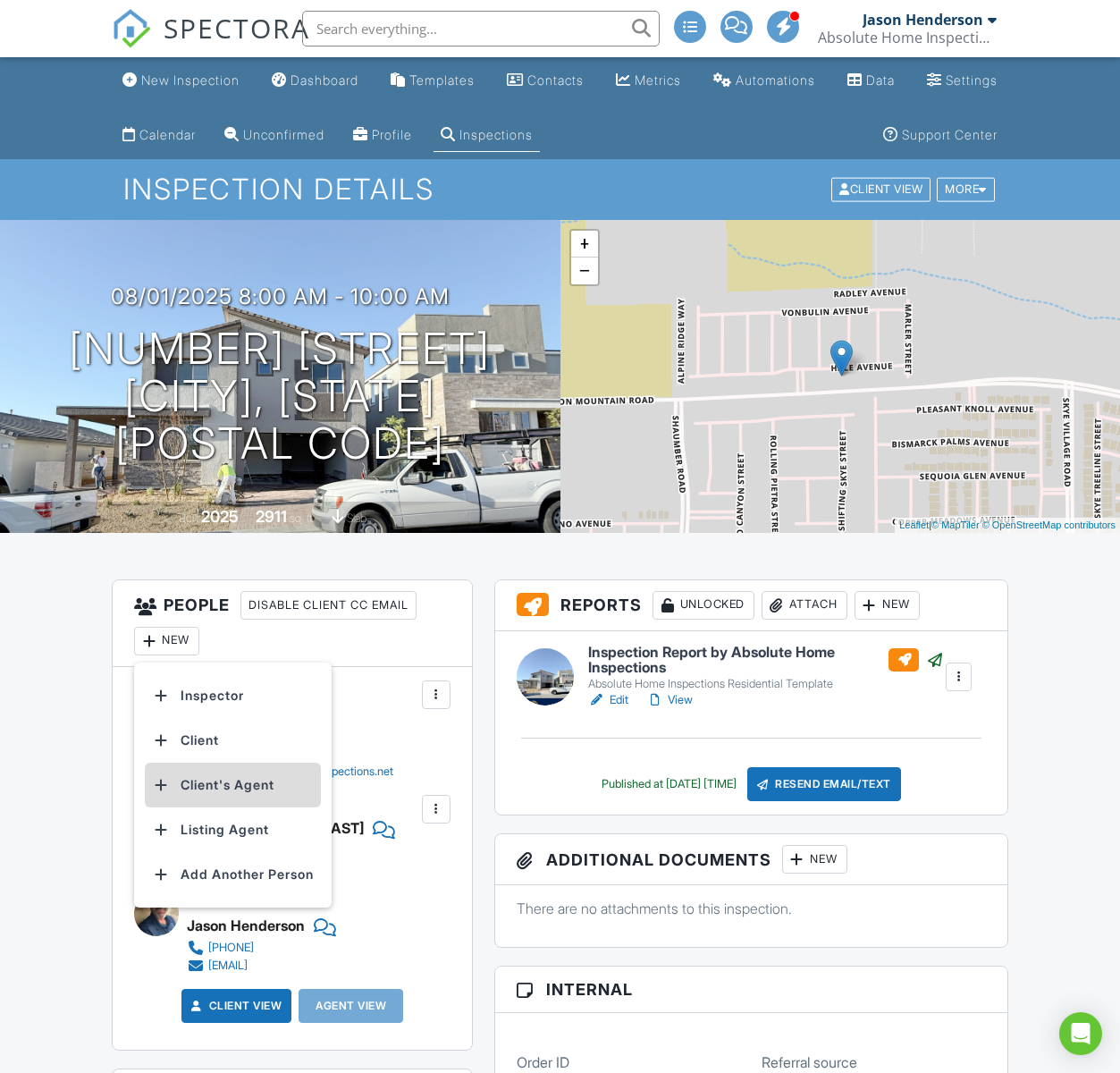 click on "Client's Agent" at bounding box center [232, 785] 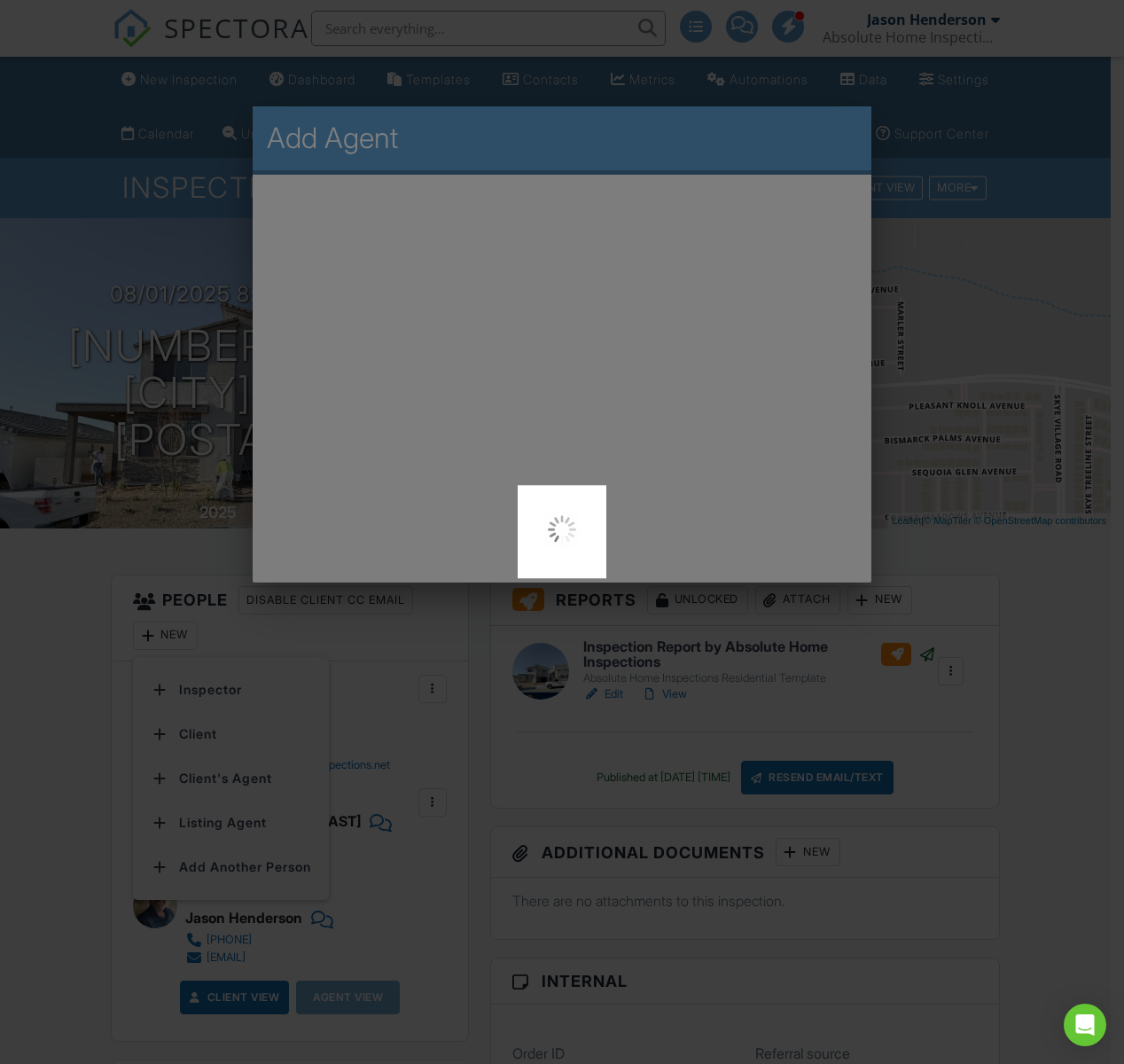click at bounding box center [562, 532] 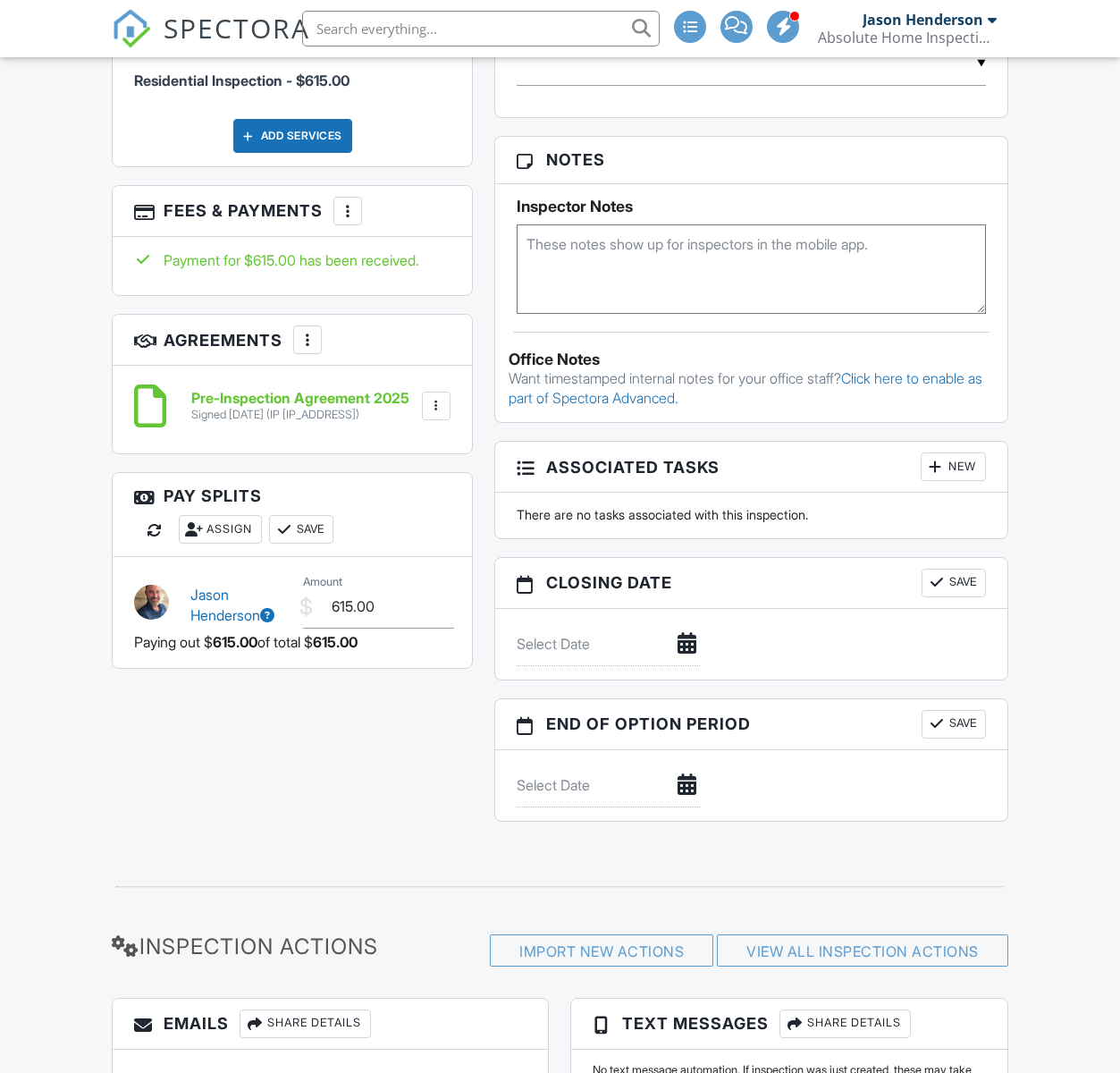 scroll, scrollTop: 1782, scrollLeft: 0, axis: vertical 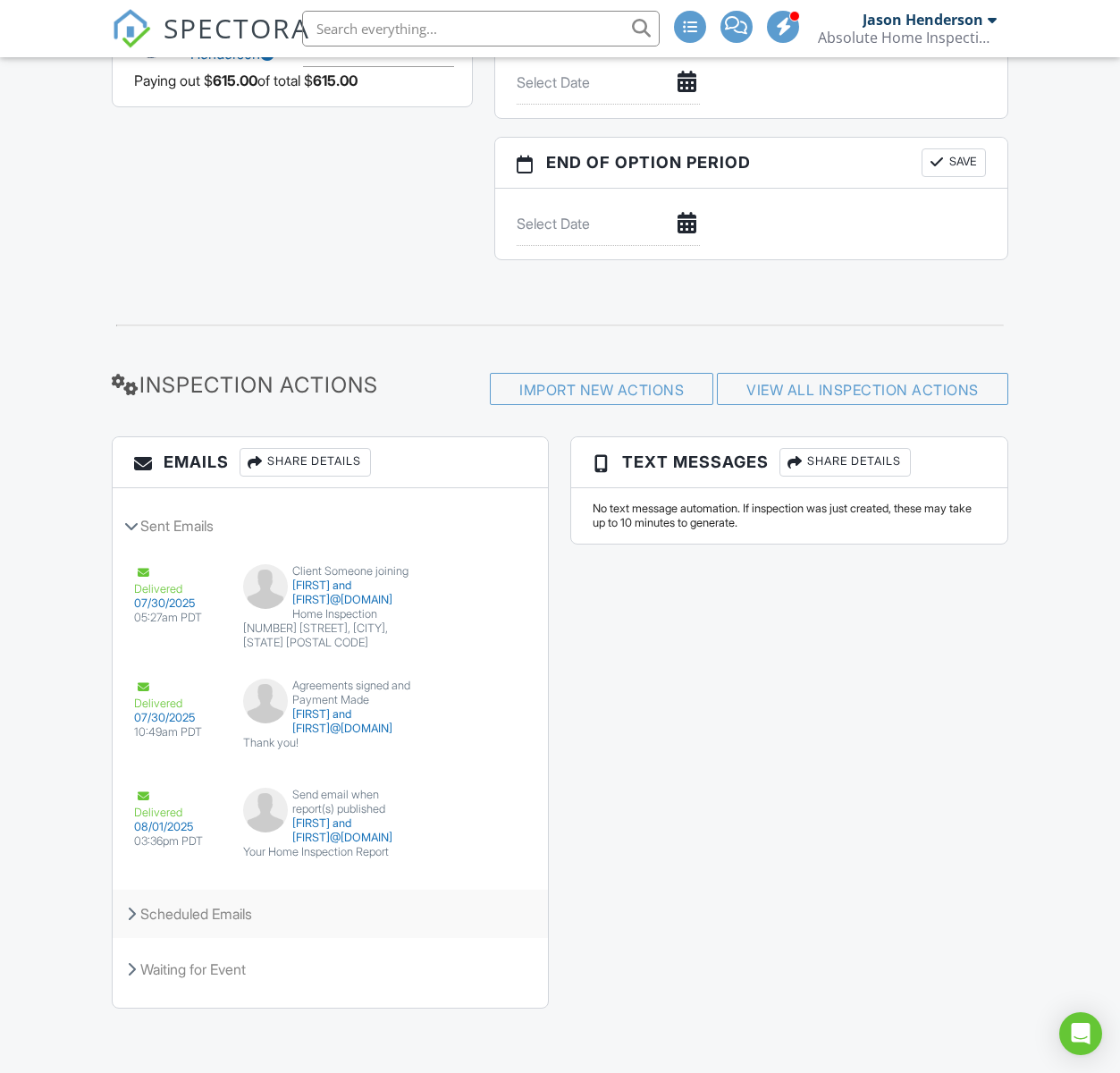 click on "Scheduled Emails" at bounding box center [330, 914] 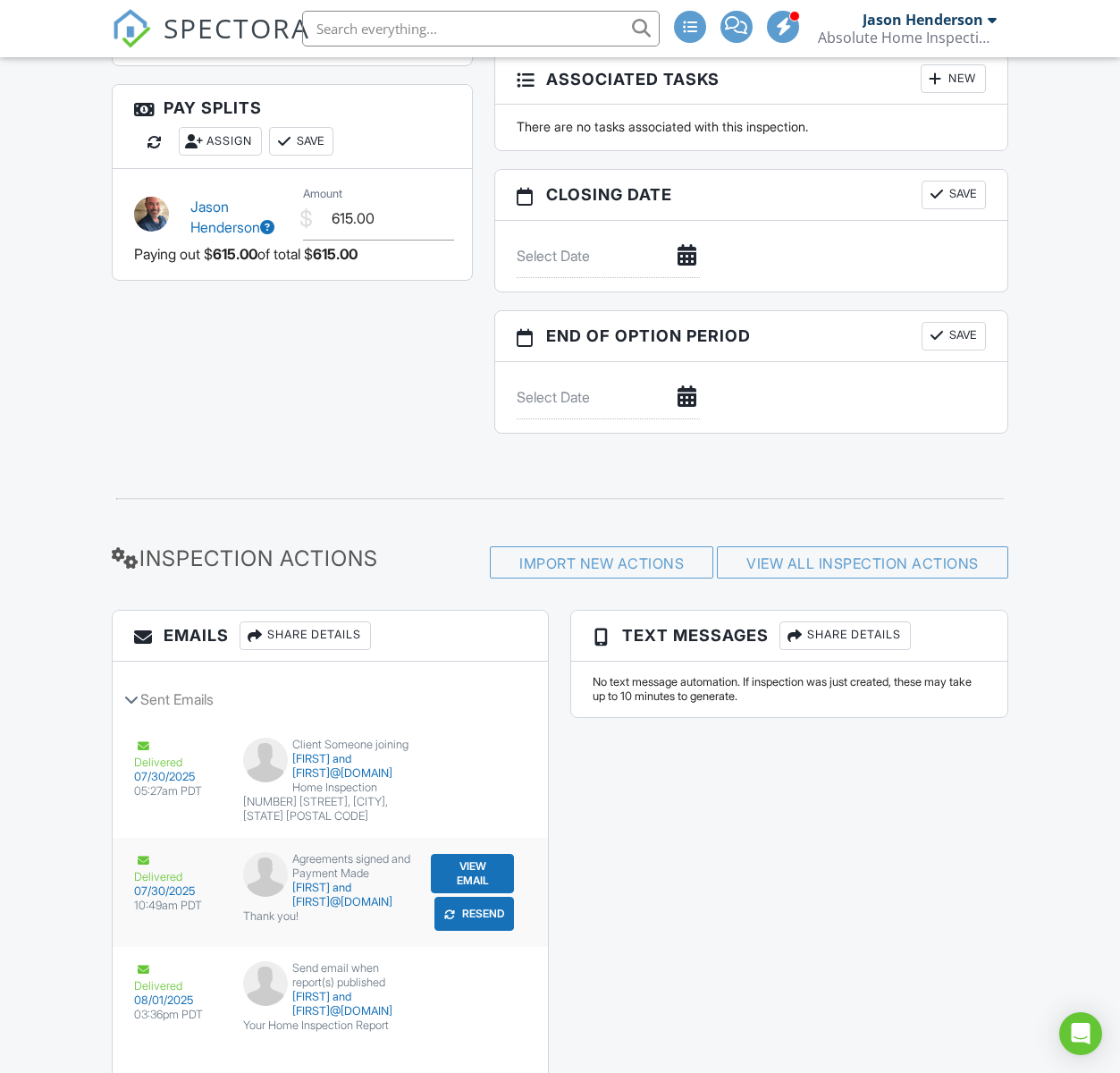 scroll, scrollTop: 1731, scrollLeft: 0, axis: vertical 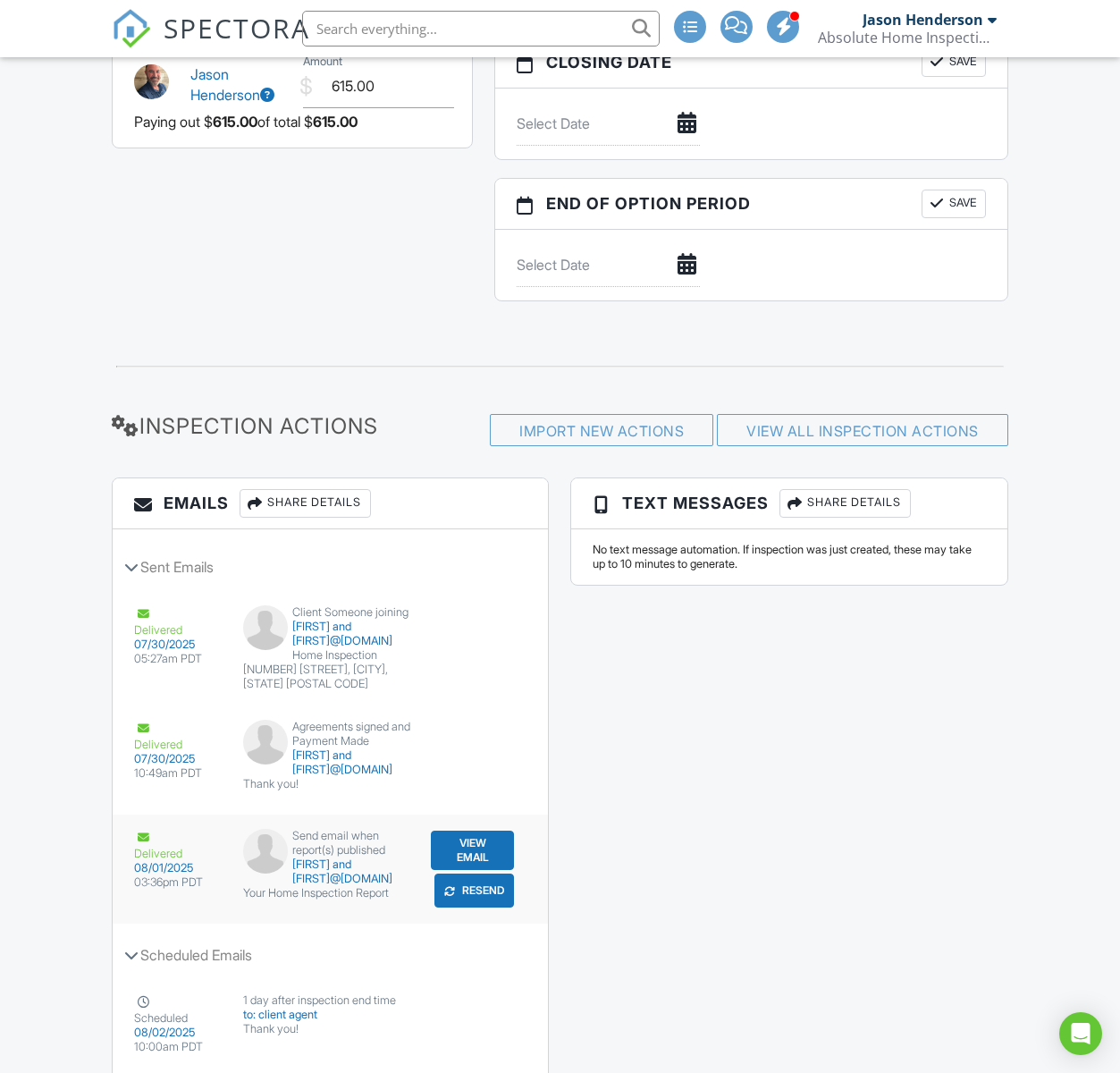 click on "nickandivynoland@gmail.com" at bounding box center [331, 872] 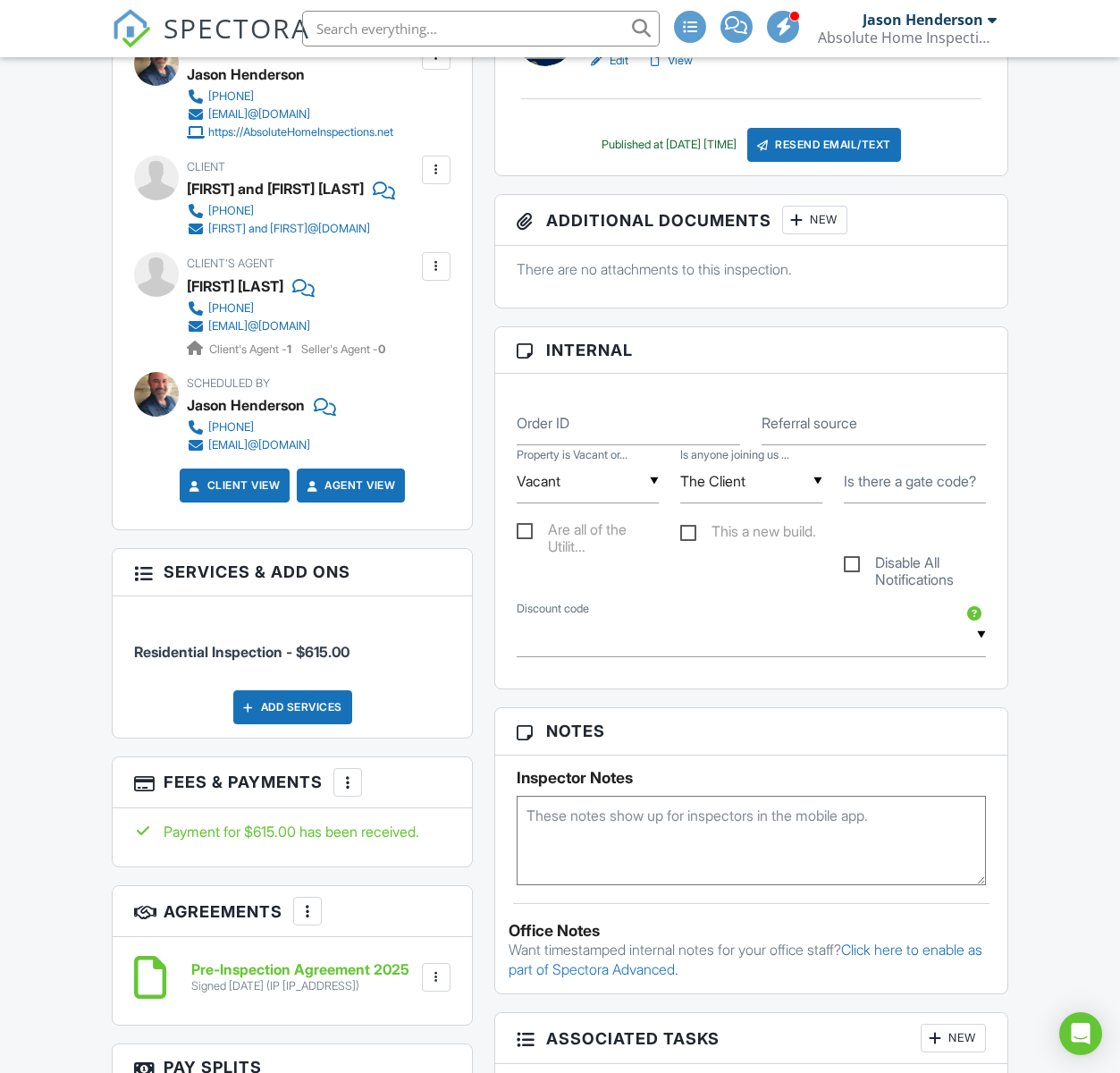 scroll, scrollTop: 0, scrollLeft: 0, axis: both 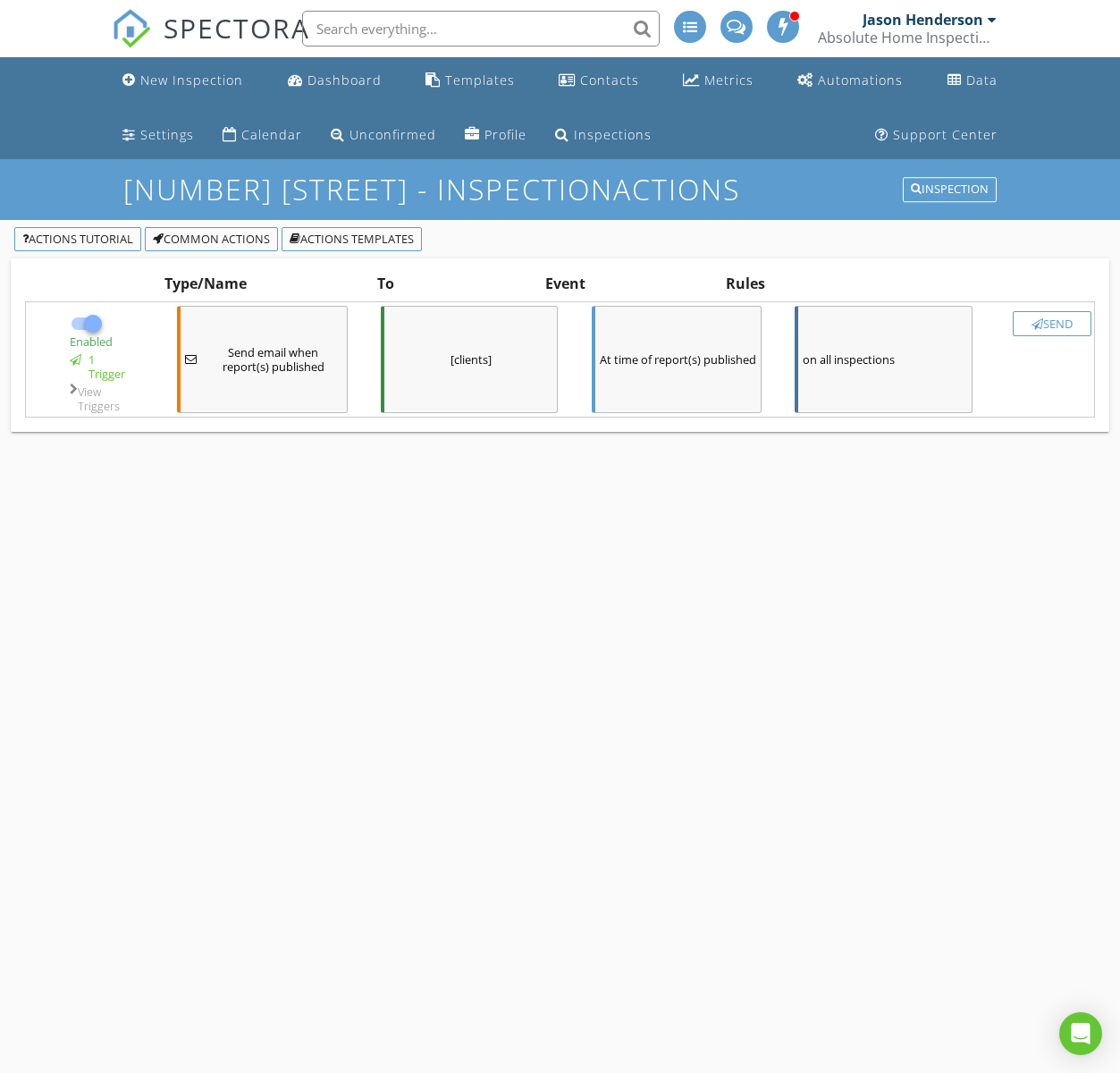 click on "on all inspections" at bounding box center (883, 359) 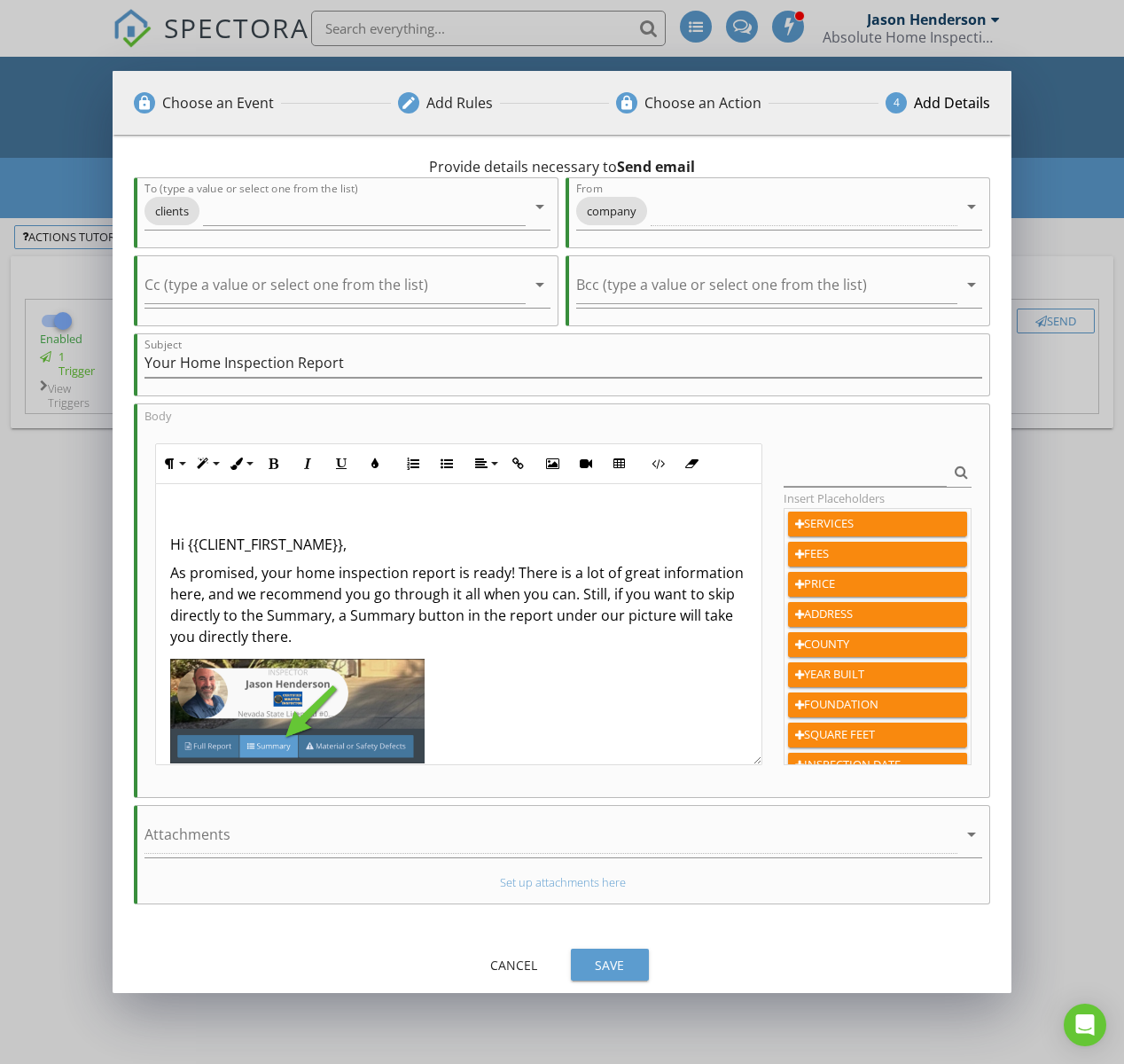 click on "lock
Choose an Event
edit
Add Rules
lock
Choose an Action
4
Add Details
0   hours arrow_drop_down   After arrow_drop_down   Report(s) Published arrow_drop_down   check_box_outline_blank Only trigger once (Cannot be changed after Action has applied to Inspection)     check_box_outline_blank Send even when notifications disabled   check_box_outline_blank Send during certain hours only     check_box_outline_blank Do not send on weekends
Without rules, this Action will happen for
EVERY  inspection!
+ Add Rule    Action Name (Optional) Send email when report(s) published   Send email arrow_drop_down
Provide details necessary to
Send email   To (type a value or select one from the list) clients arrow_drop_down               From company arrow_drop_down           Cc (type a value or select one from the list)" at bounding box center [562, 532] 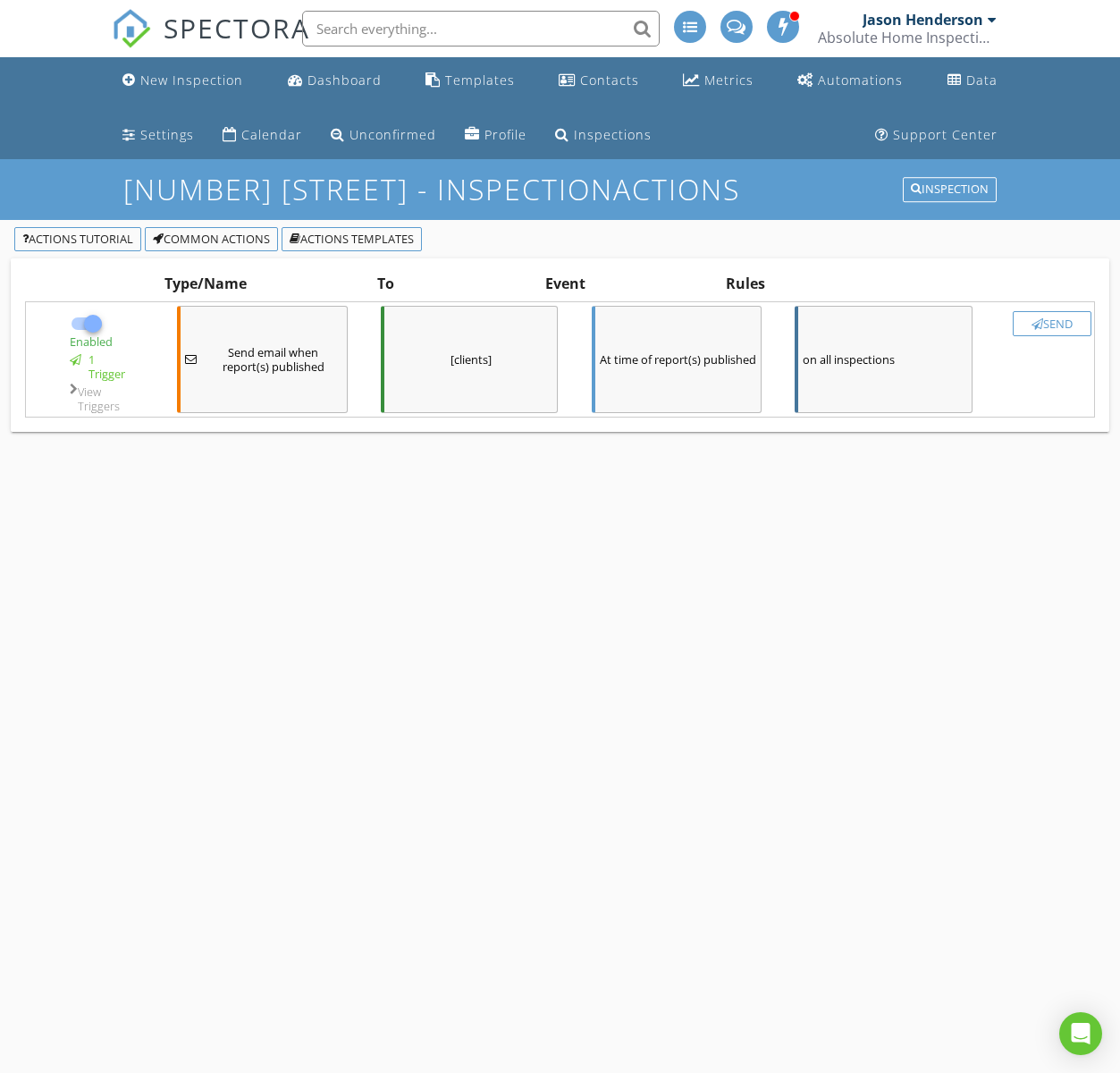 click on "Send" at bounding box center [1052, 324] 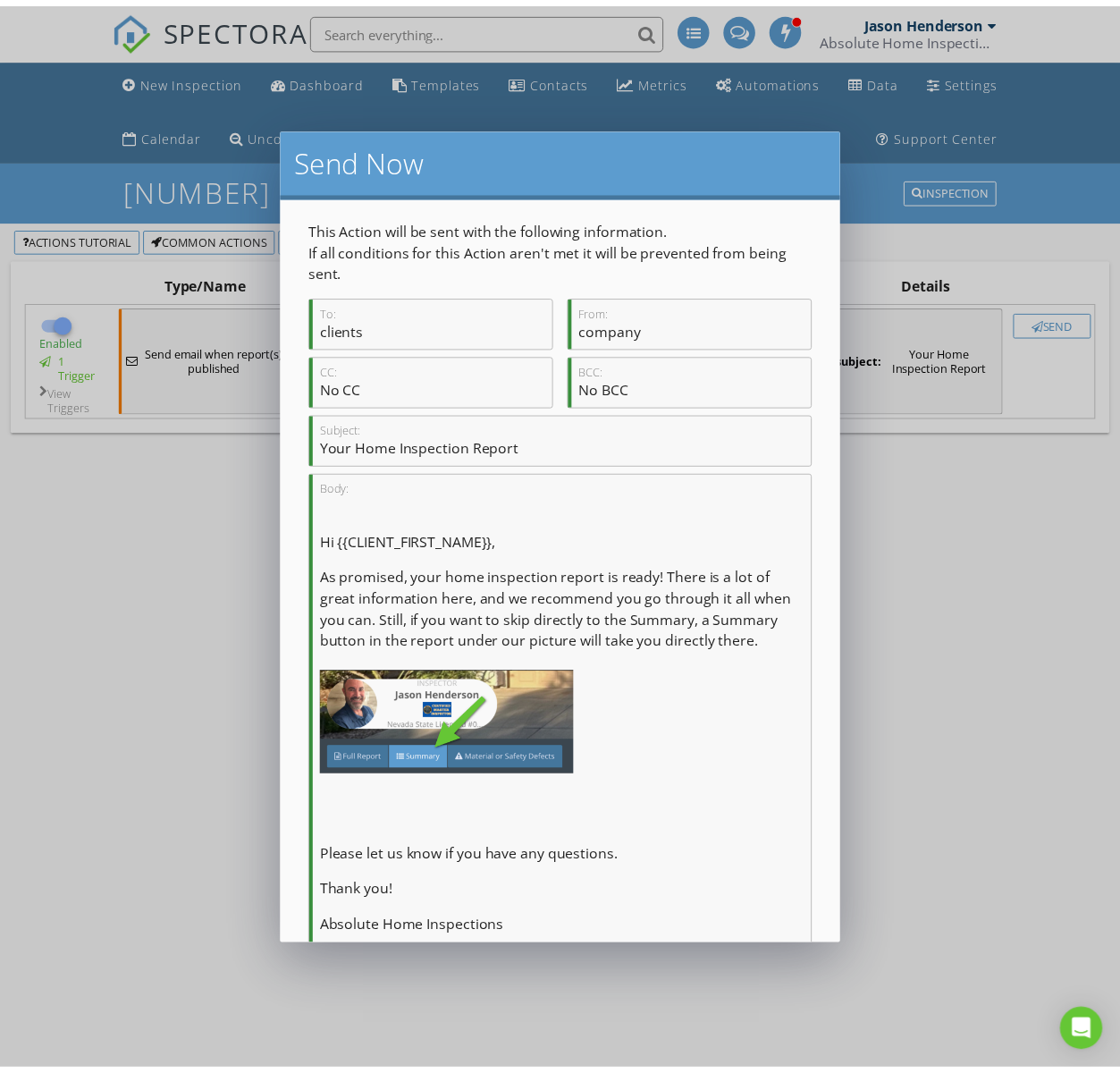 scroll, scrollTop: 448, scrollLeft: 0, axis: vertical 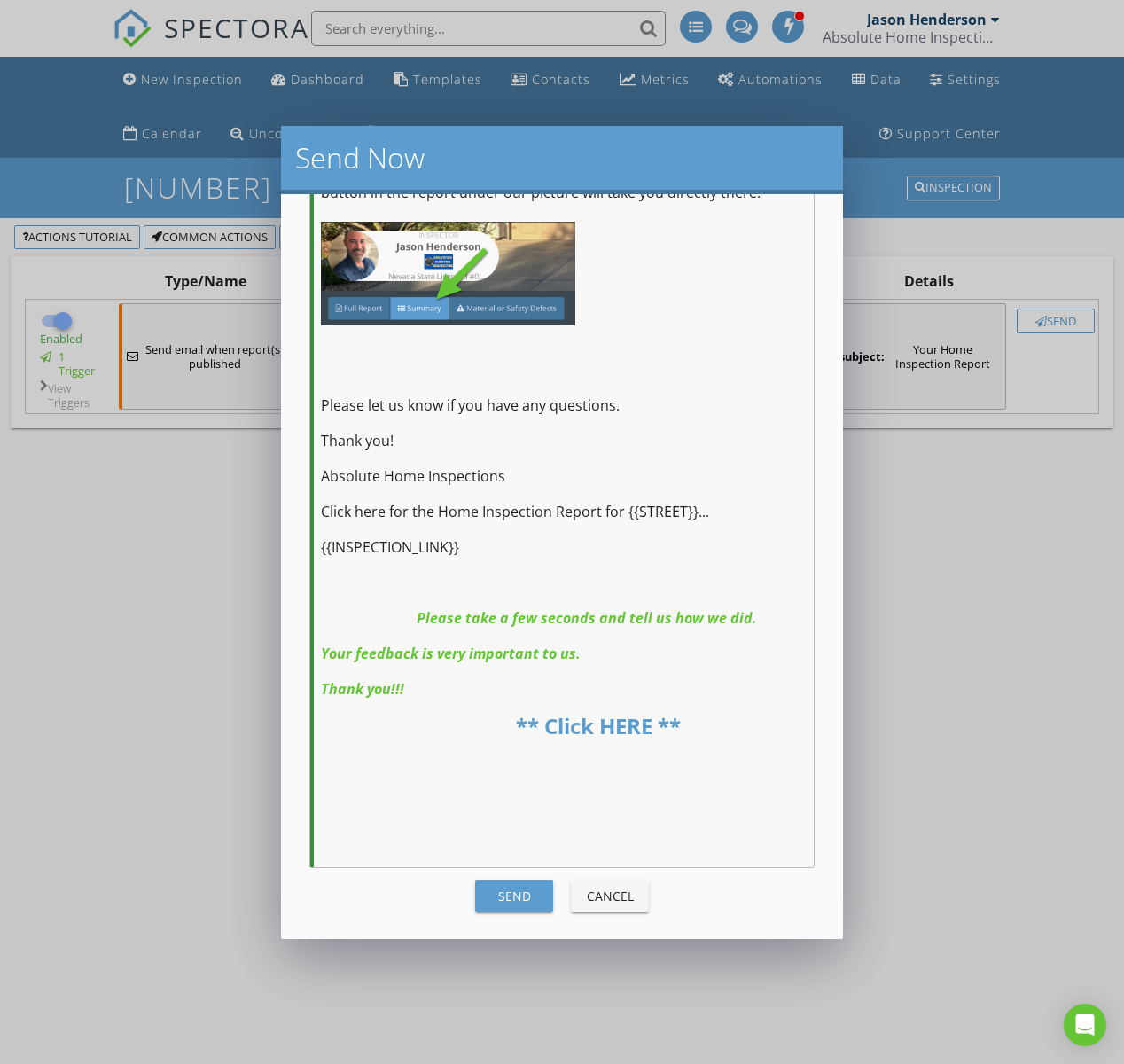 click on "Send" at bounding box center (514, 896) 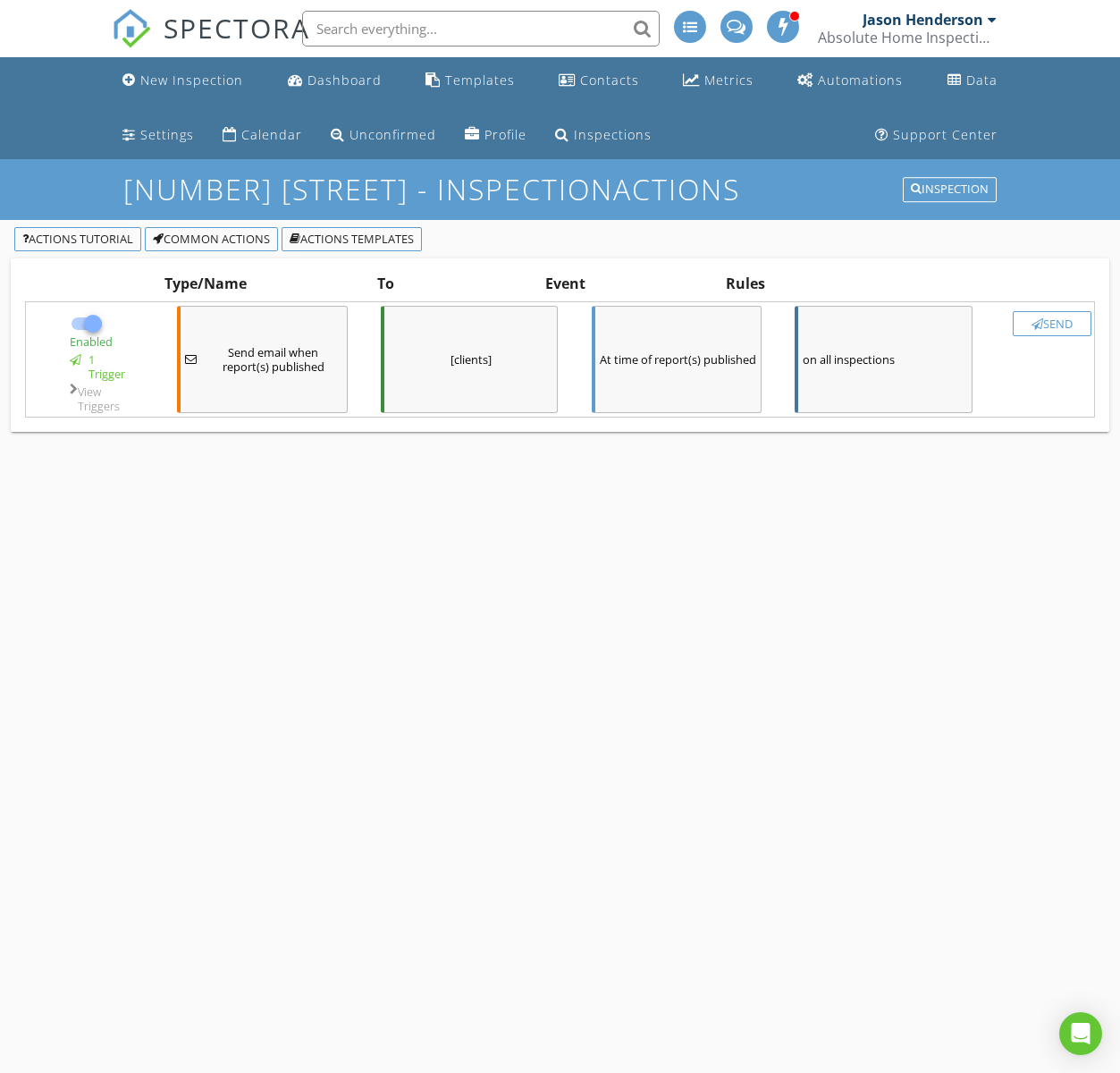 checkbox on "false" 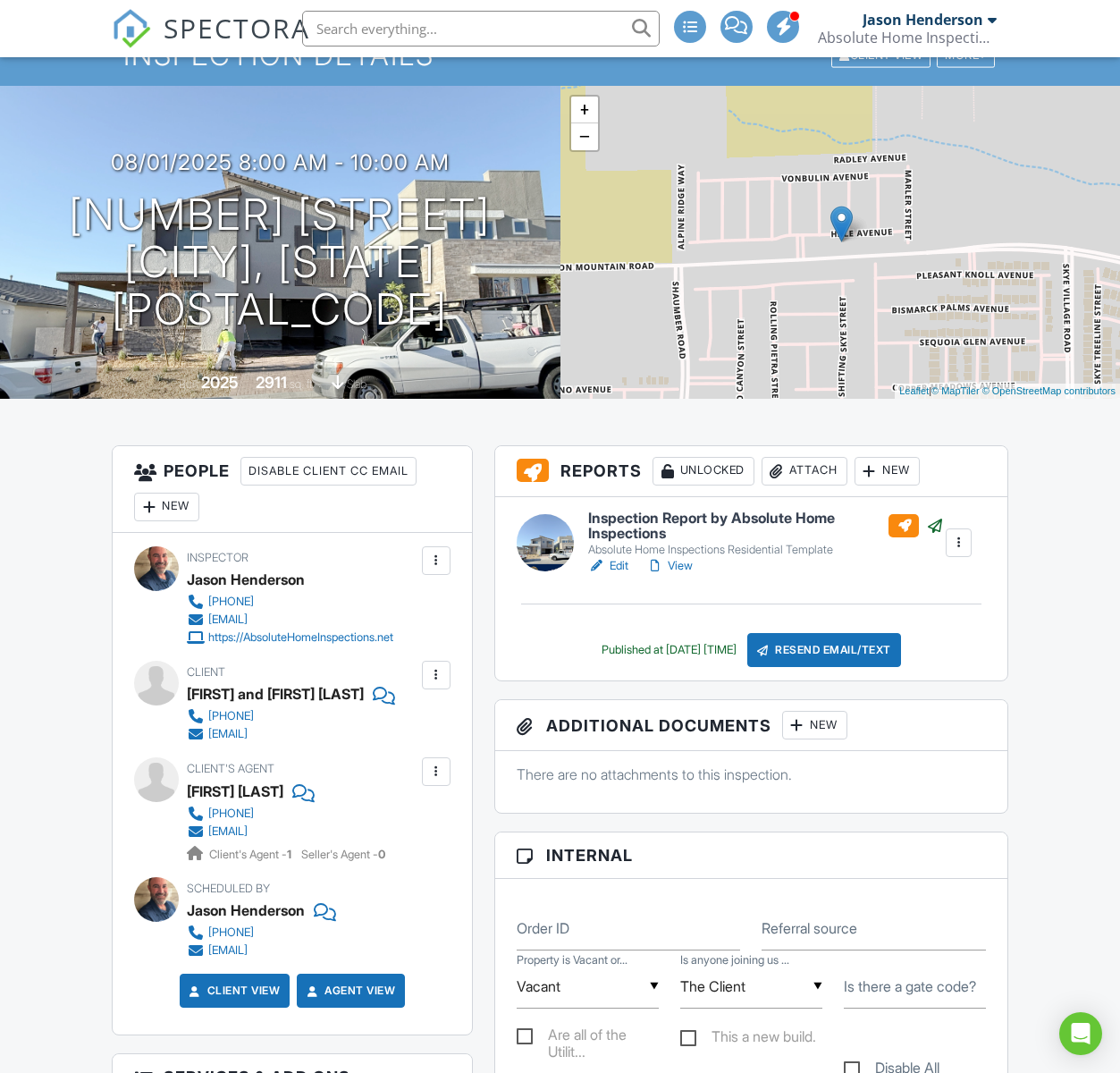 scroll, scrollTop: 0, scrollLeft: 0, axis: both 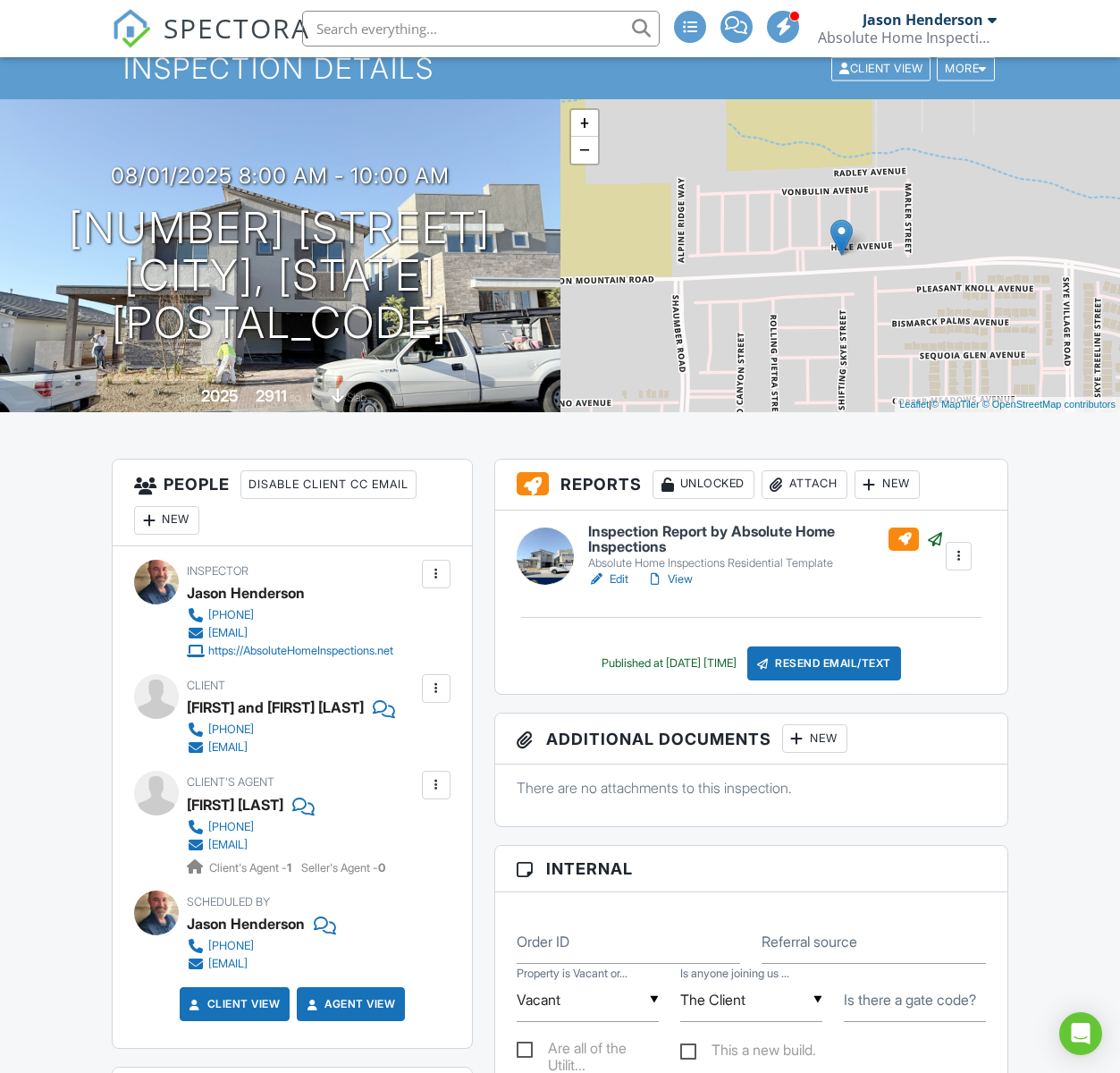 click at bounding box center [436, 785] 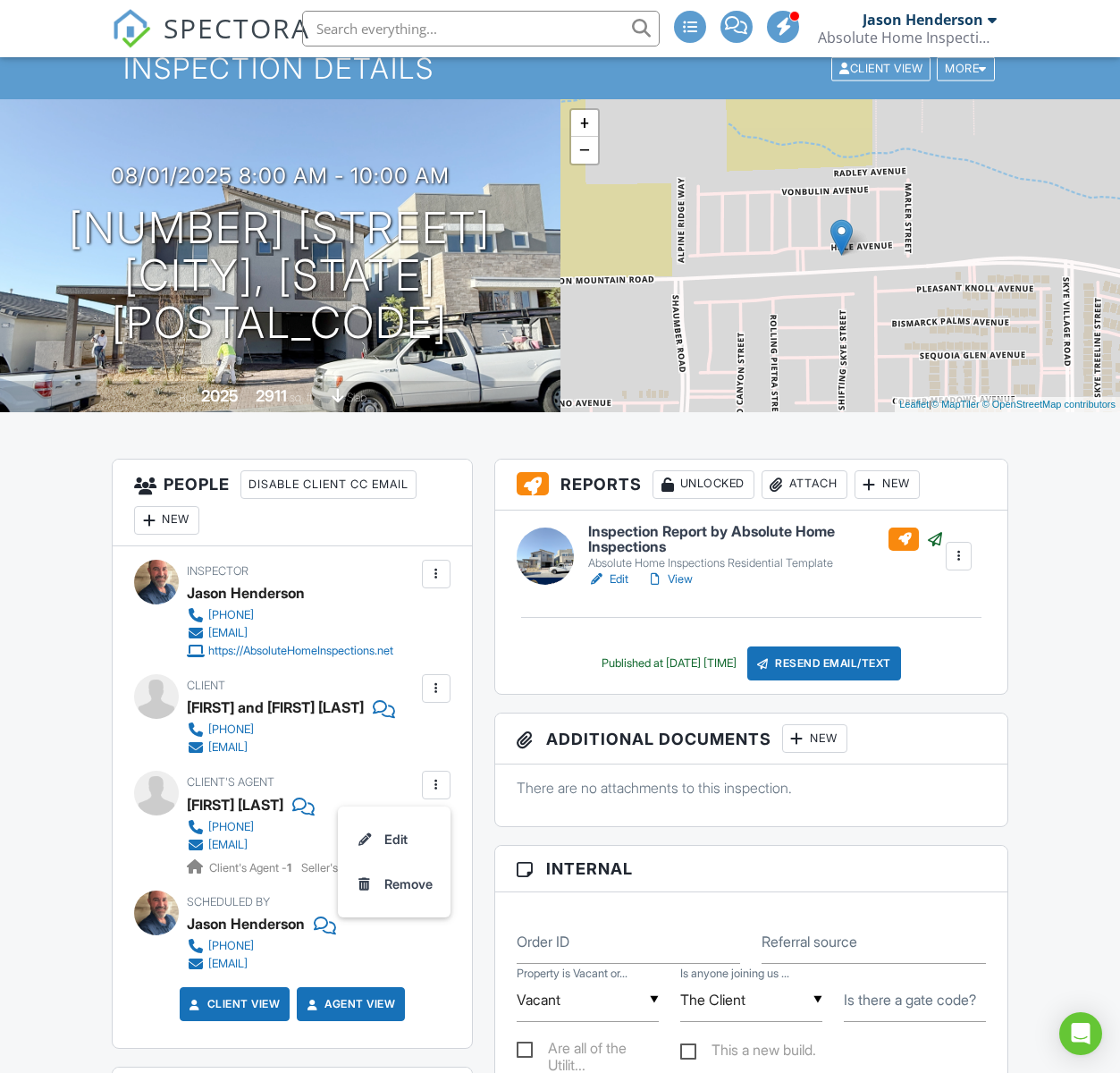 click on "View" at bounding box center [669, 579] 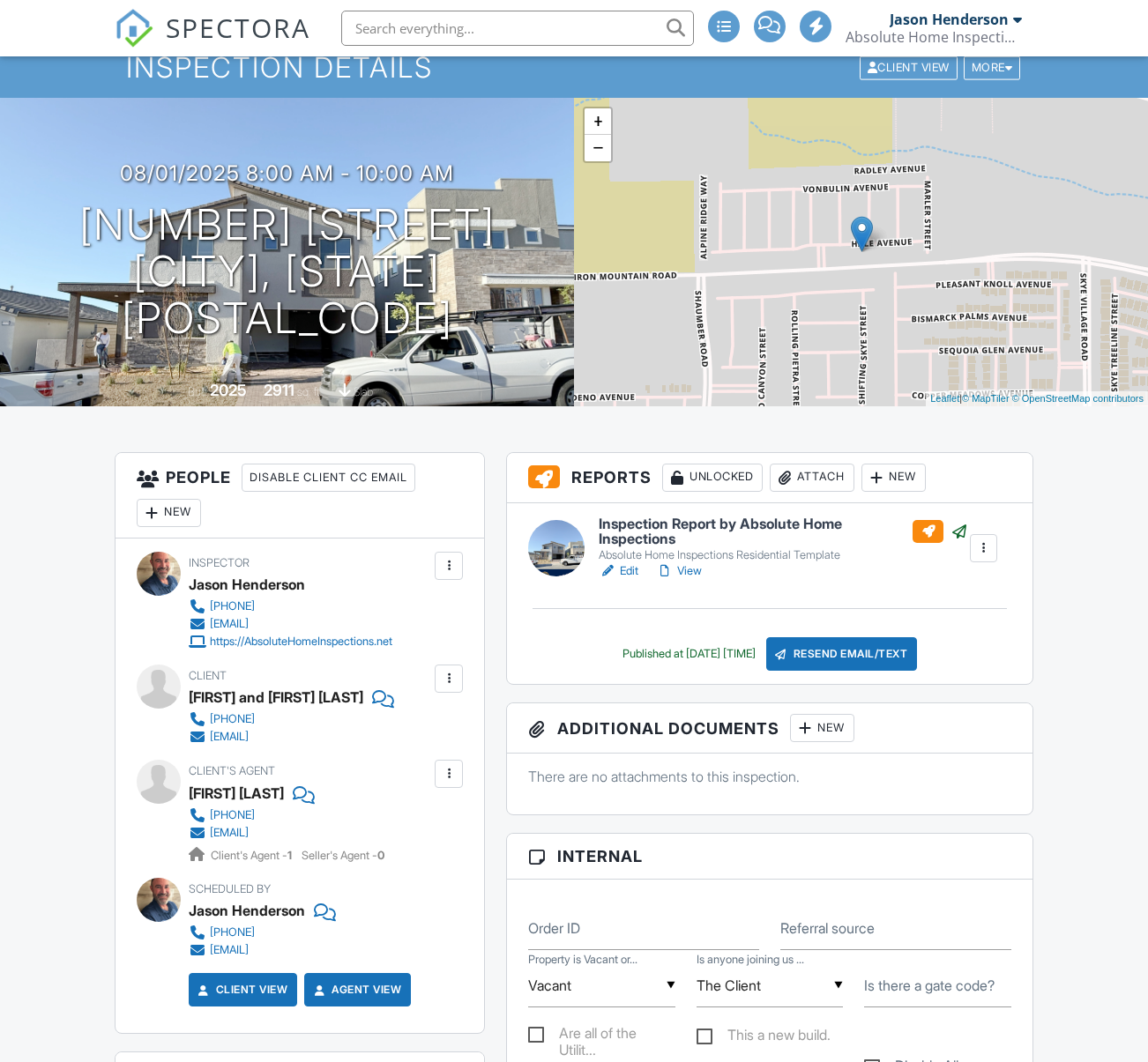 scroll, scrollTop: 119, scrollLeft: 0, axis: vertical 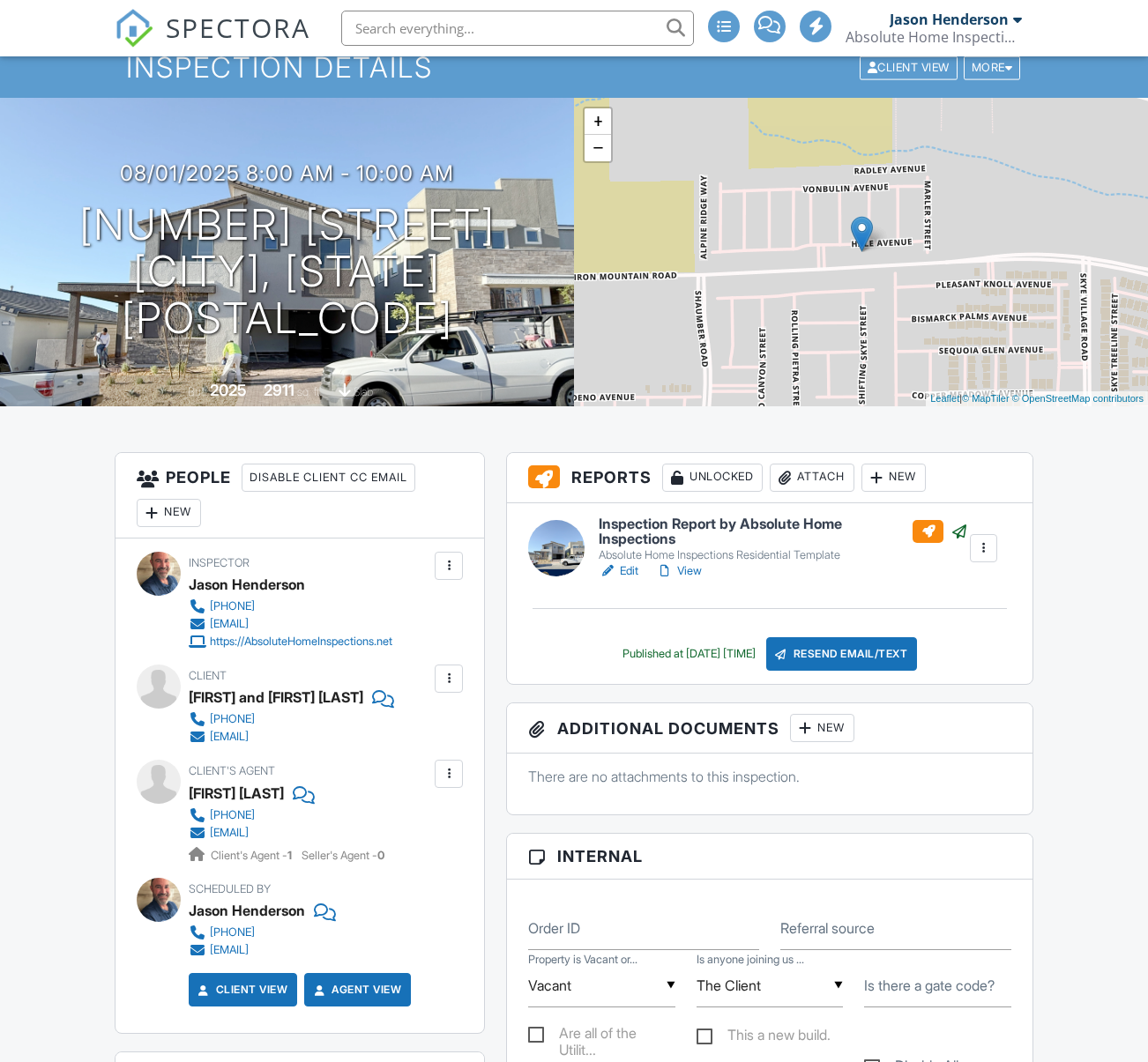 click on "renee@rcpvegas.com" at bounding box center (229, 833) 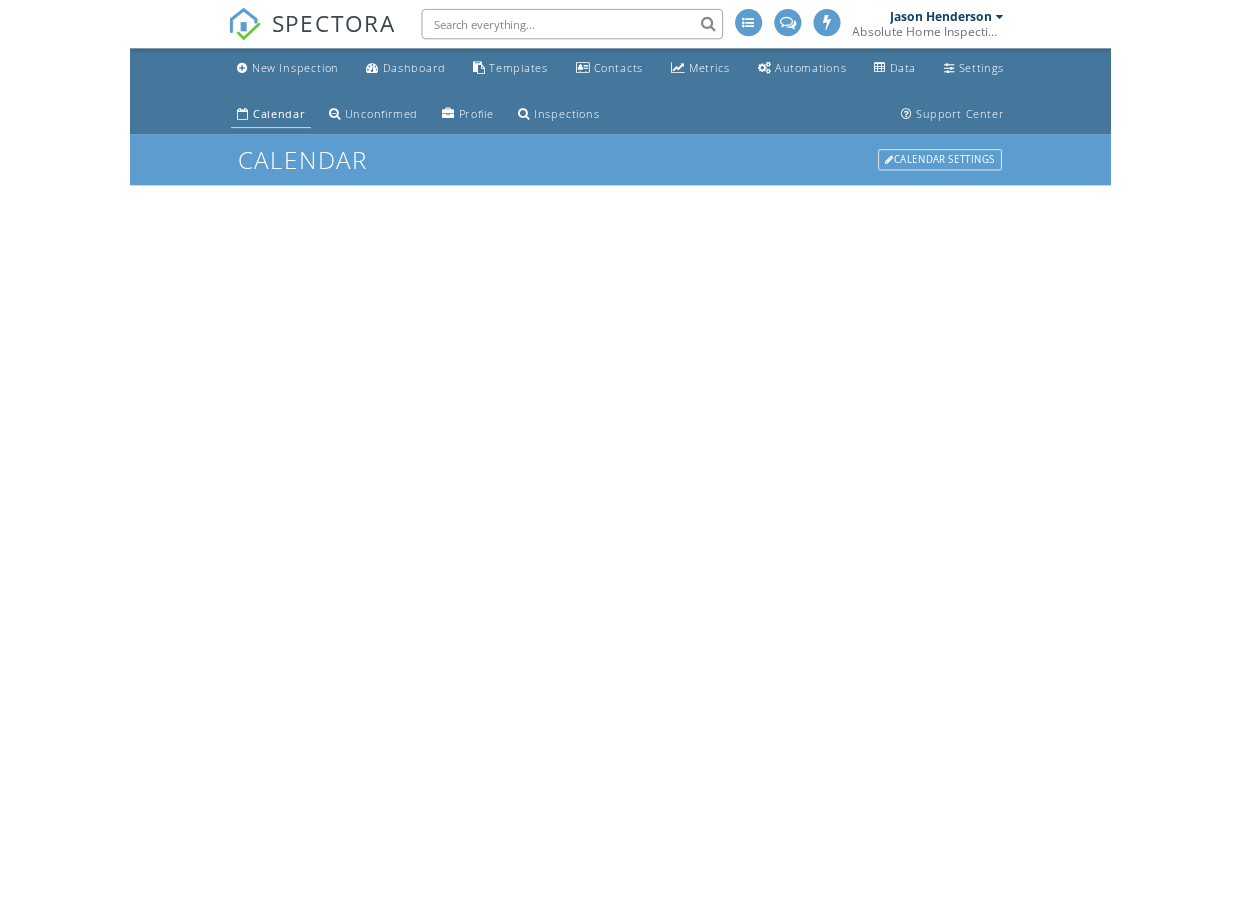scroll, scrollTop: 0, scrollLeft: 0, axis: both 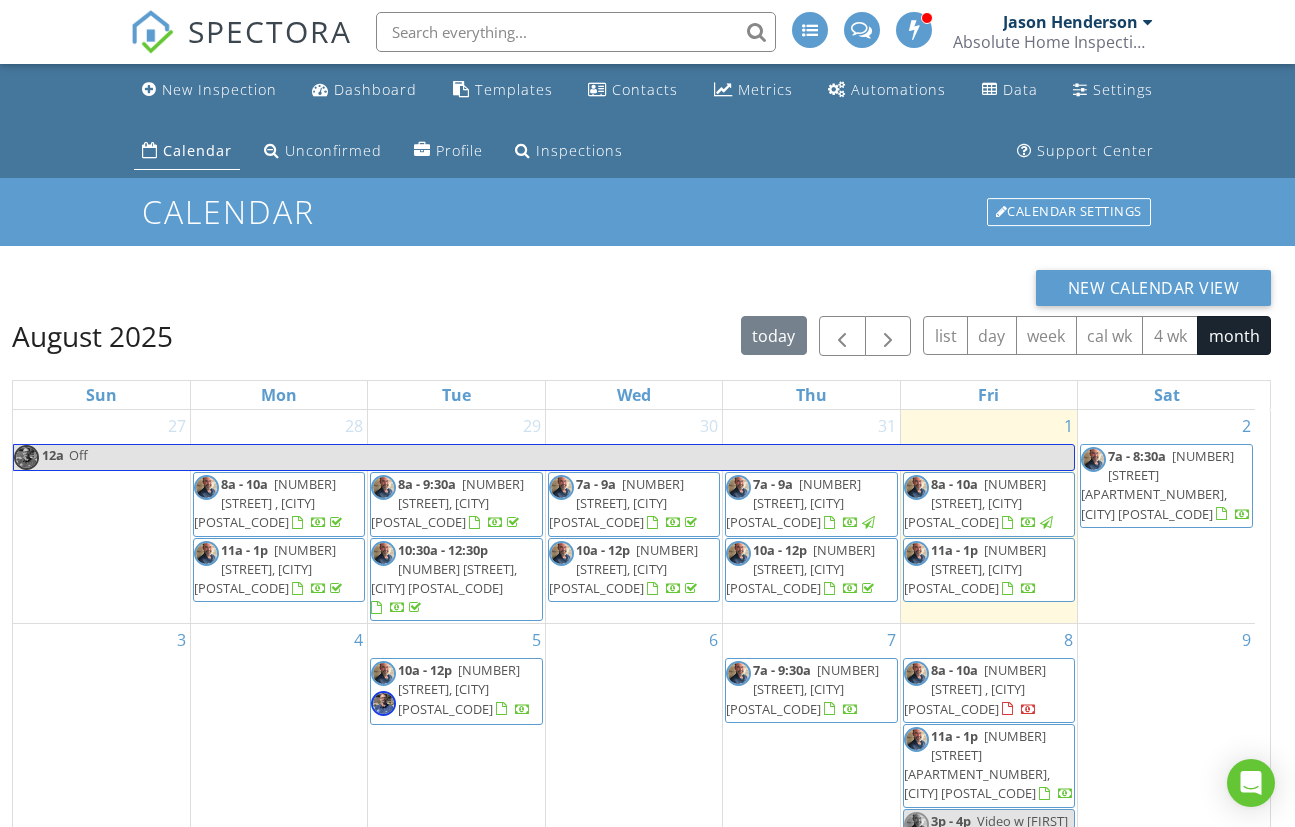 click on "New Calendar View       August 2025 today list day week cal wk 4 wk month Sun Mon Tue Wed Thu Fri Sat 27
12a
Off
28
8a - 10a
2813 Simmons Creek ct , las vegas 89032
11a - 1p
8212 Rusty Sandstone Ct, Las Vegas 89131
29
8a - 9:30a
11414 Crimson Ledge Ave, Las Vegas 89138
10:30a - 12:30p
1125 Lumina Ct, Las Vegas 89117" at bounding box center [647, 700] 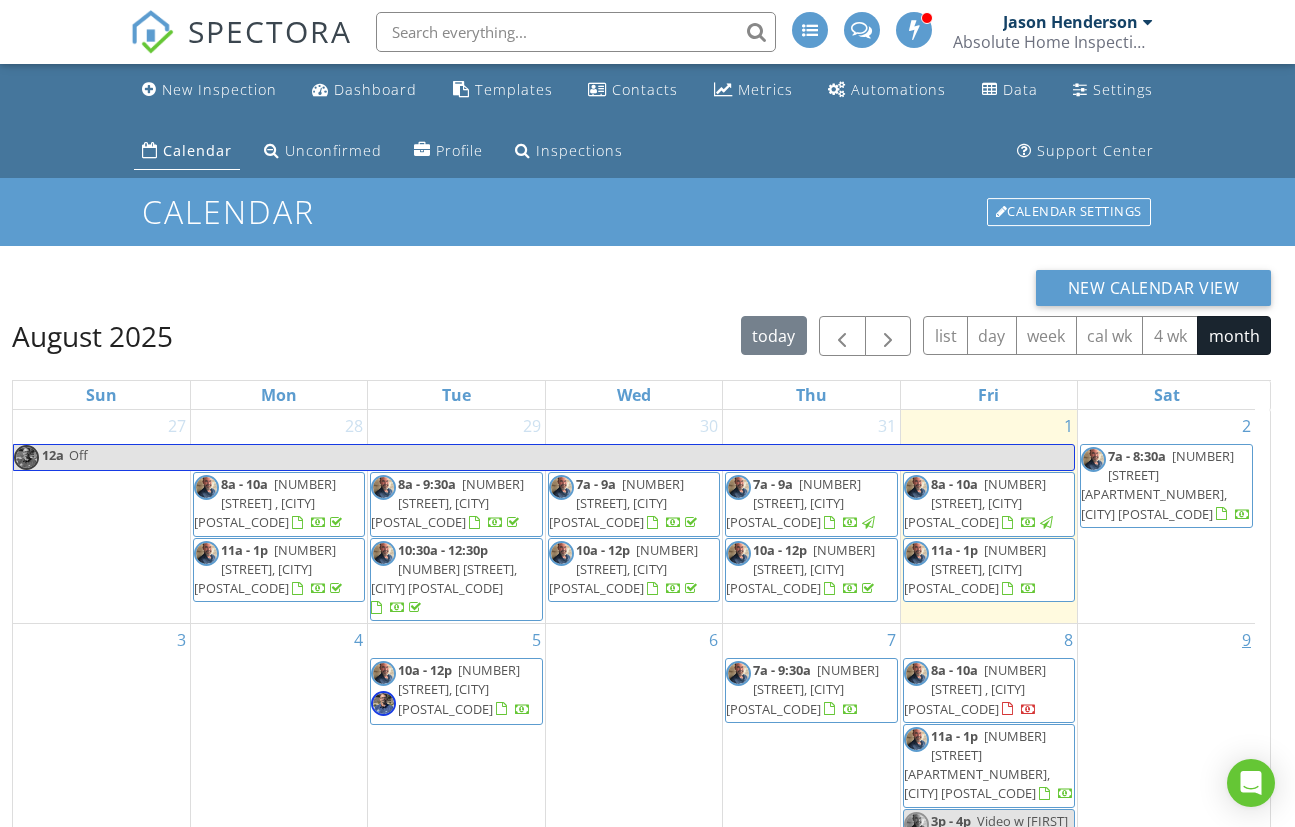 click on "9" at bounding box center [1246, 640] 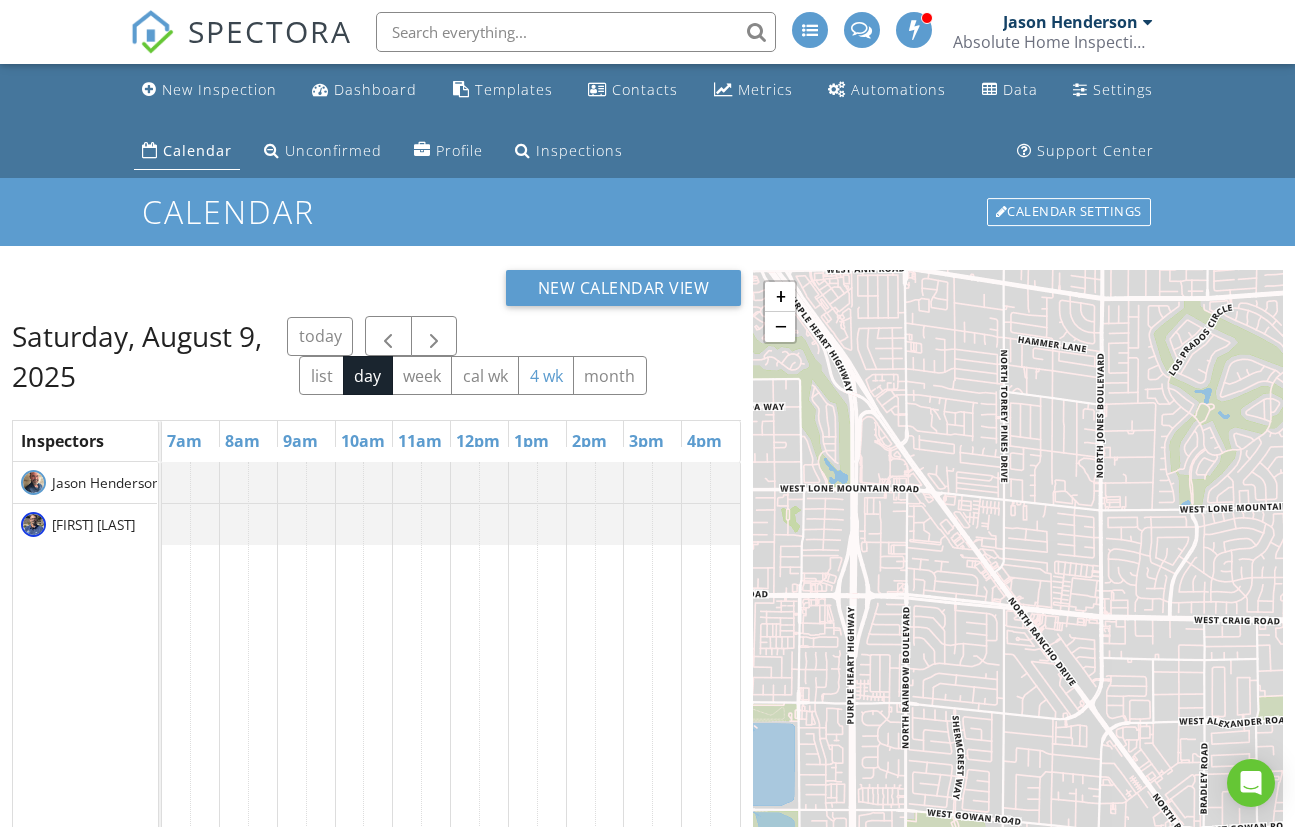 click on "4 wk" at bounding box center [546, 375] 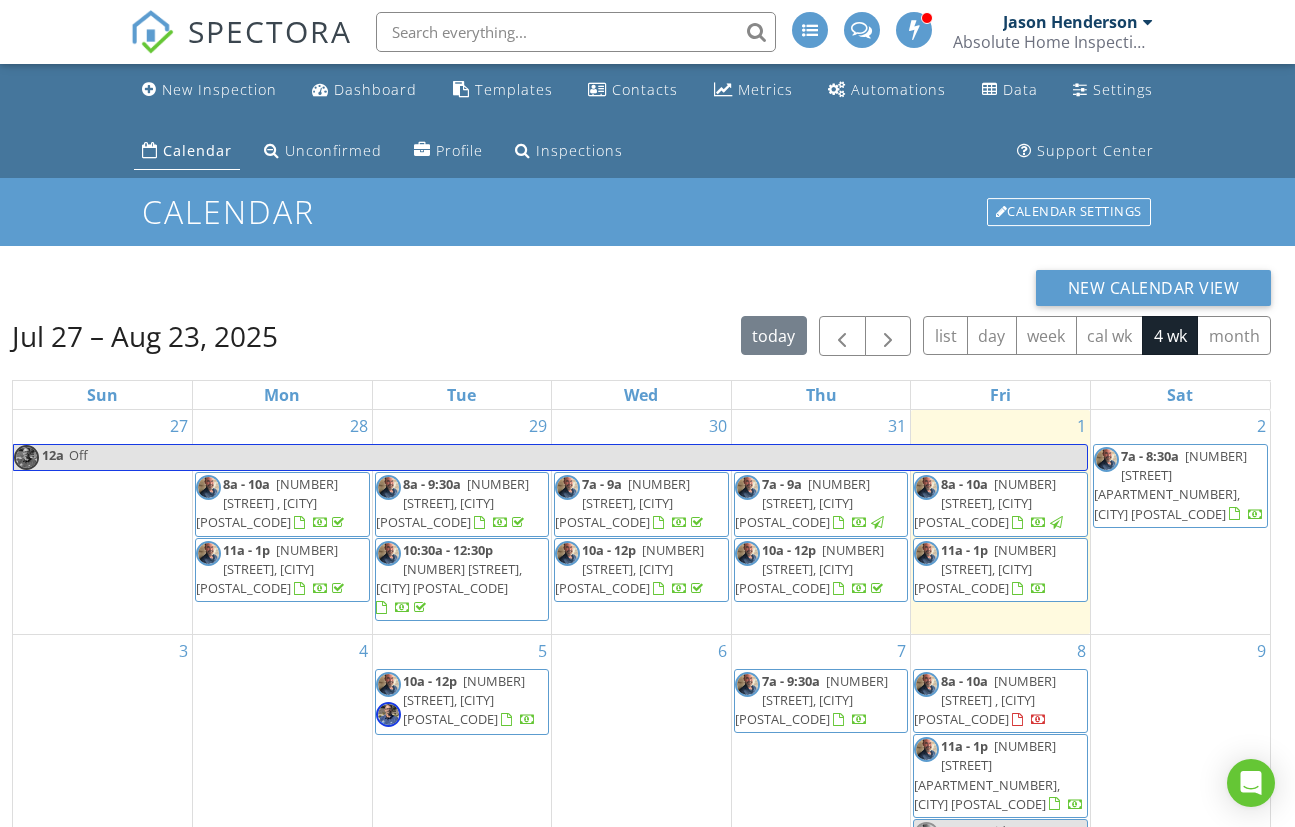click on "10338 Hale Ave, Las Vegas 89166" at bounding box center (985, 503) 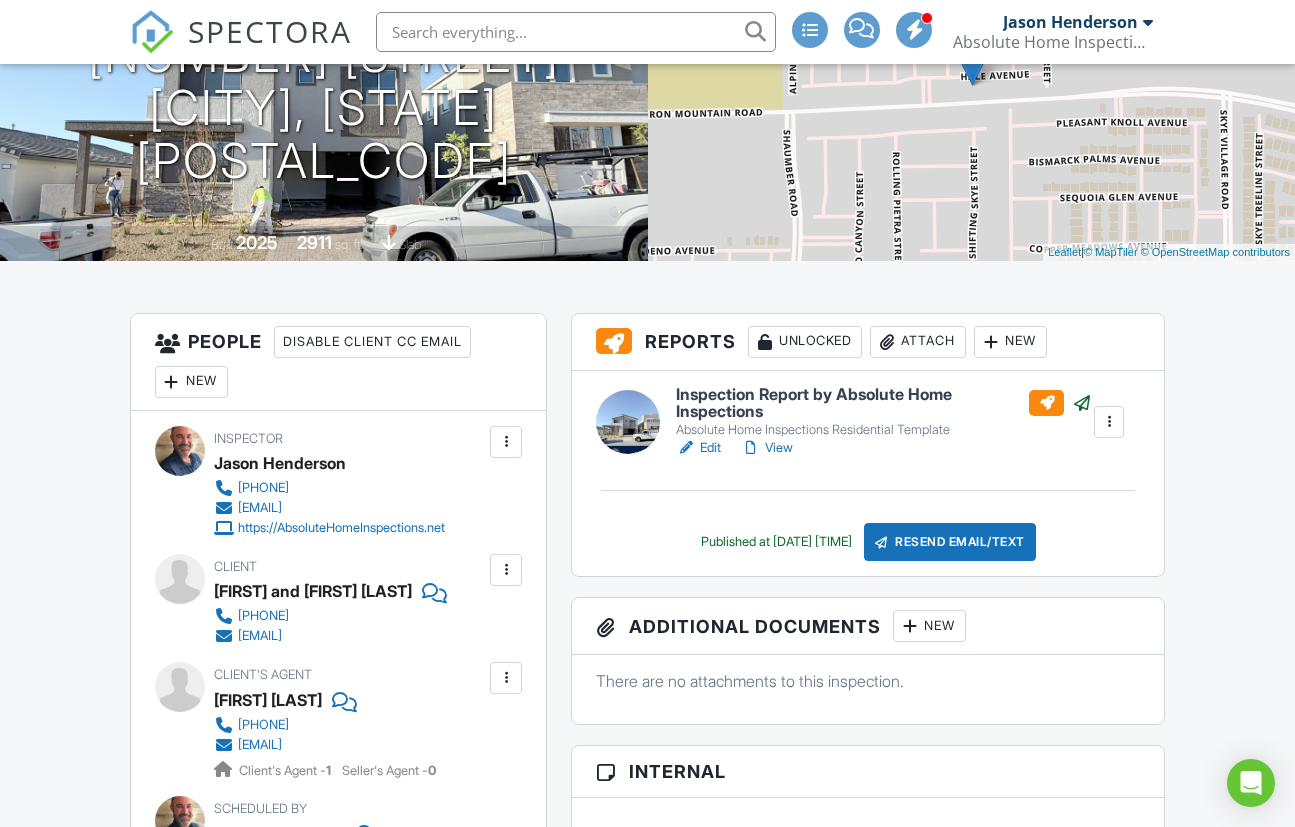 scroll, scrollTop: 0, scrollLeft: 0, axis: both 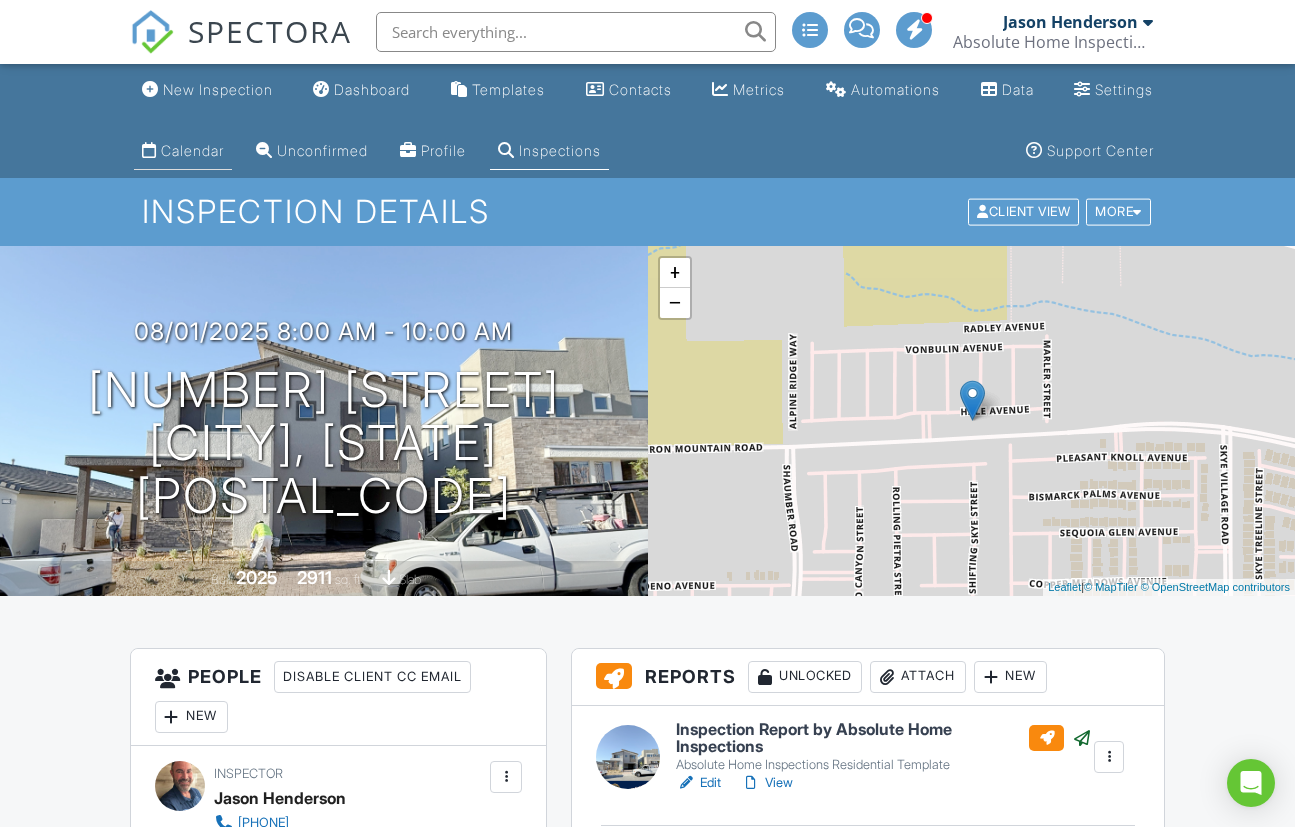 click on "Calendar" at bounding box center [192, 150] 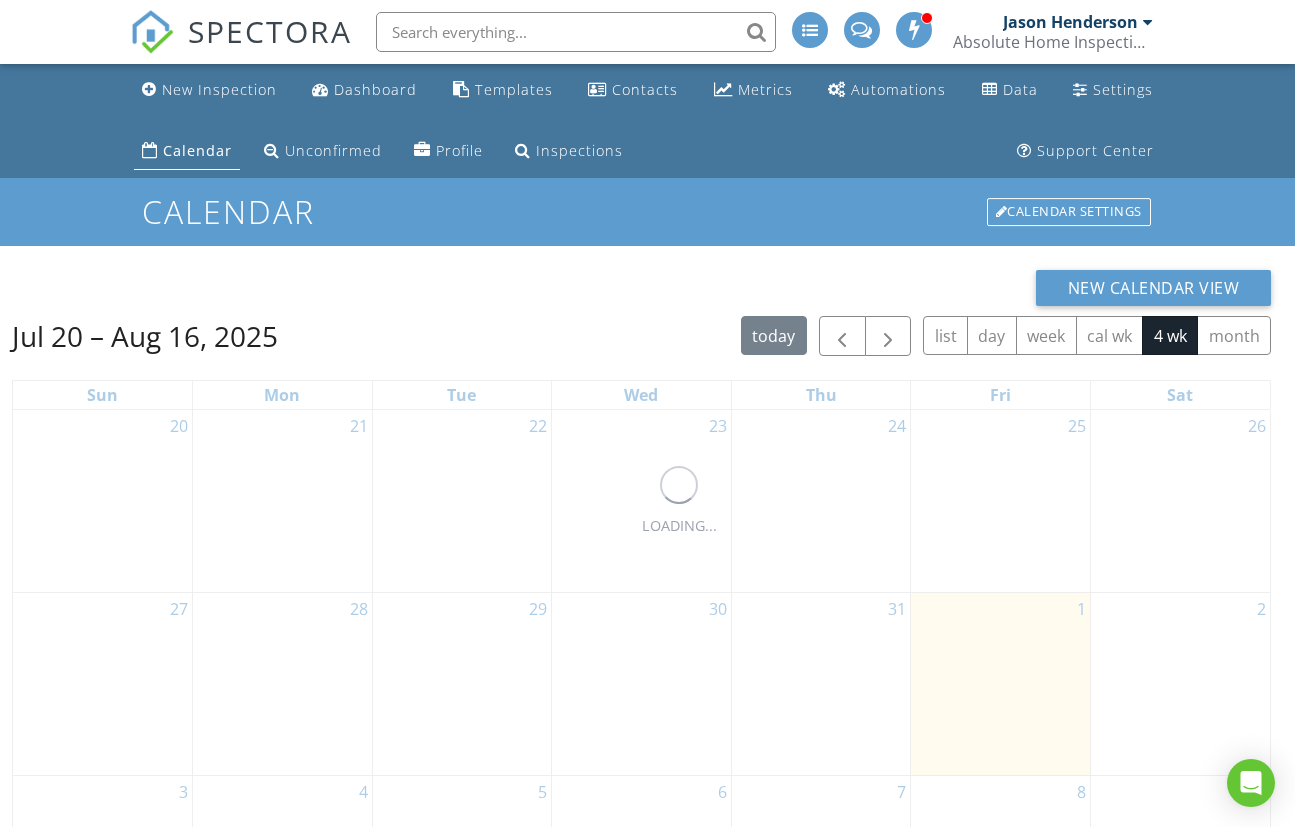 scroll, scrollTop: 0, scrollLeft: 0, axis: both 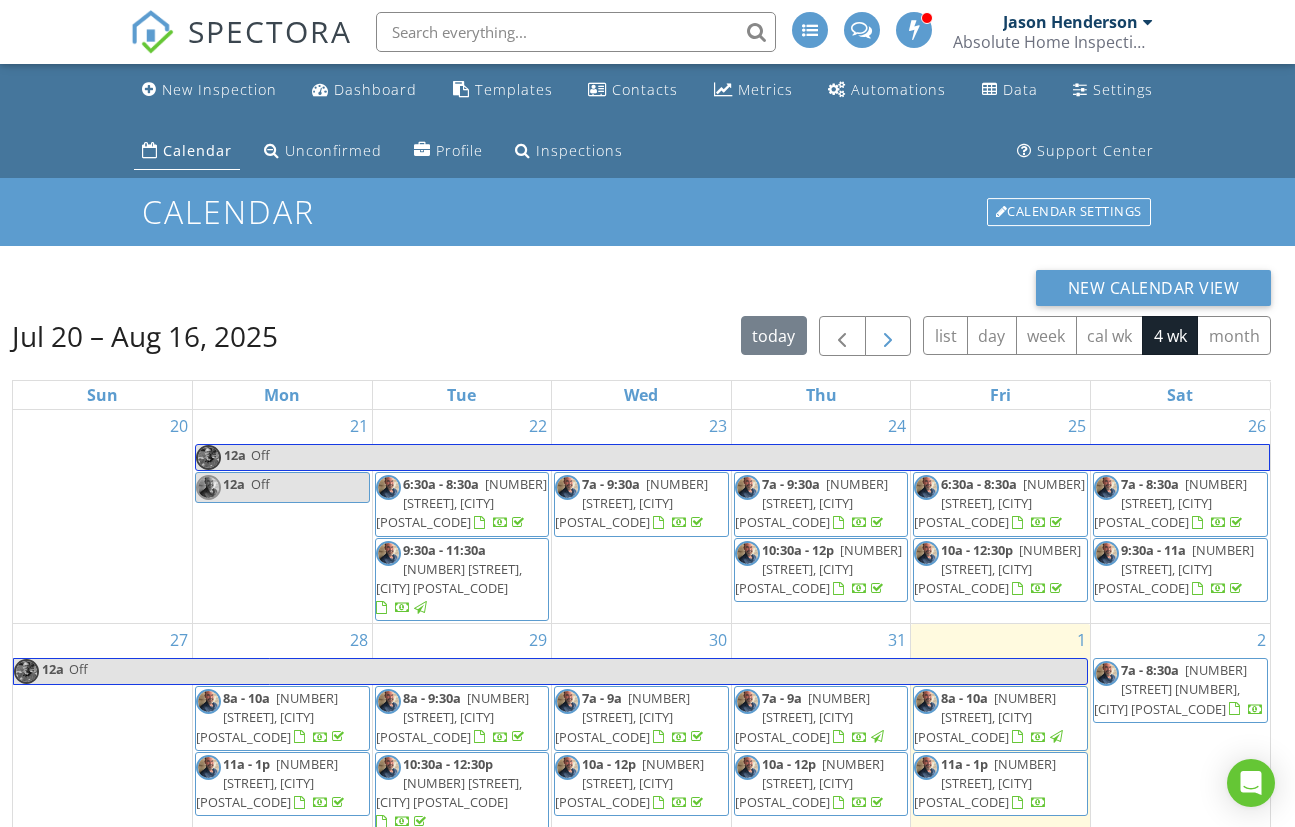 click at bounding box center (888, 336) 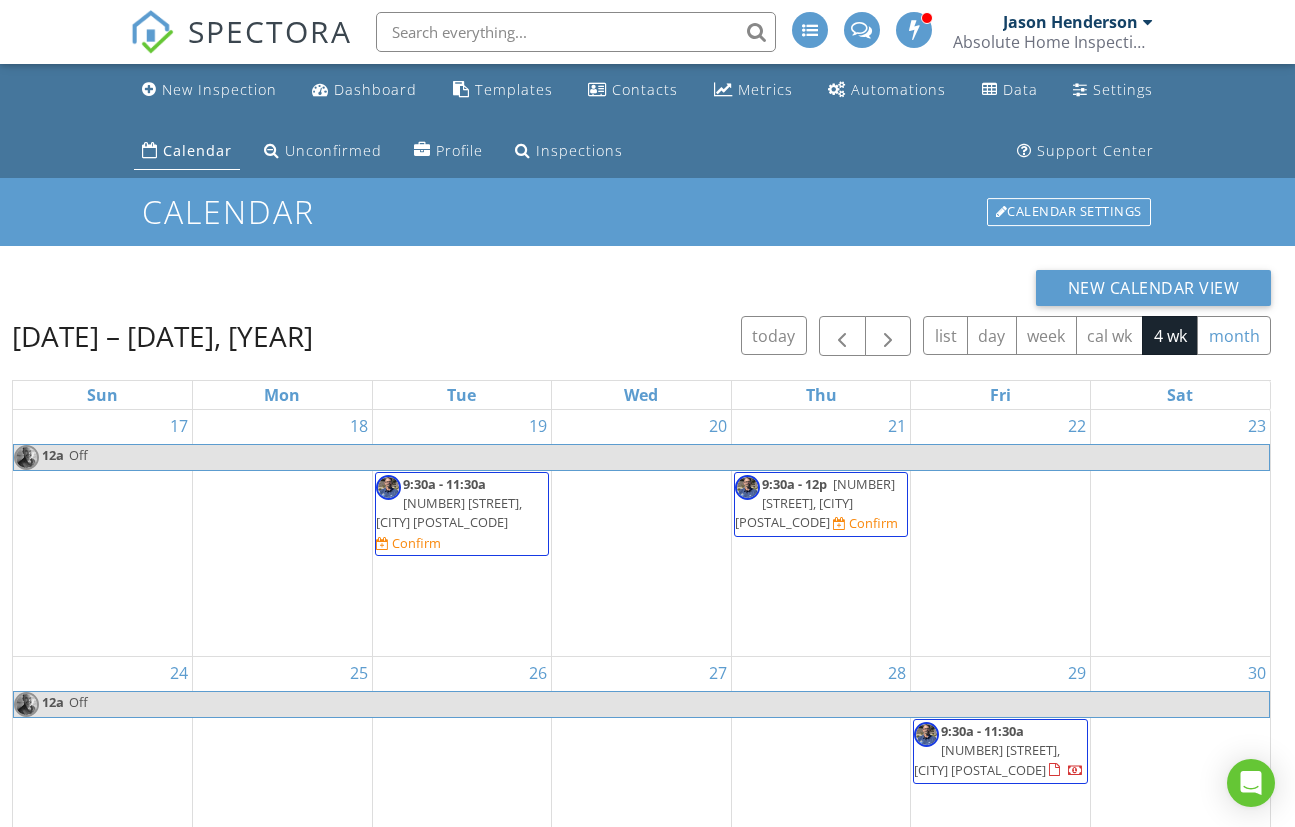 click on "month" at bounding box center [1234, 335] 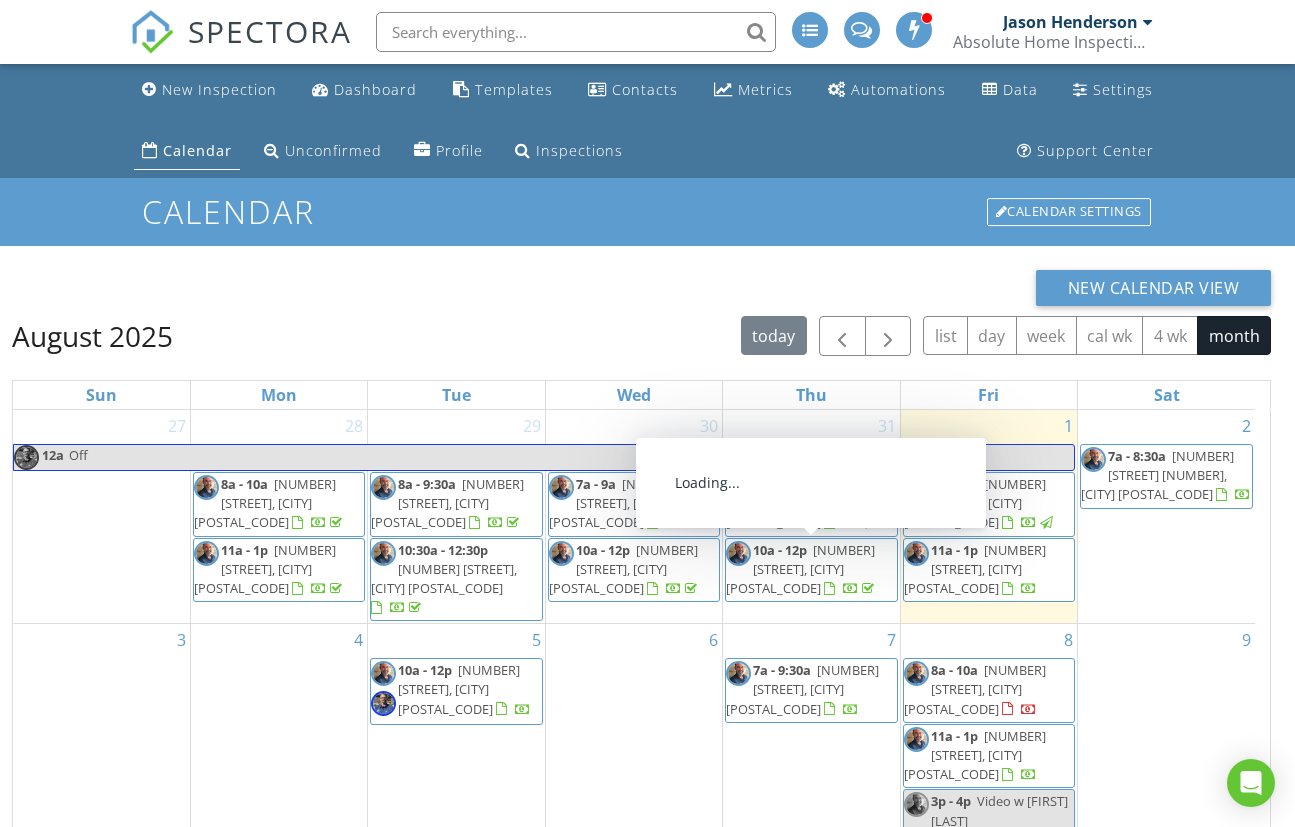 click on "[NUMBER] [STREET], [CITY] [POSTAL_CODE]" at bounding box center (800, 569) 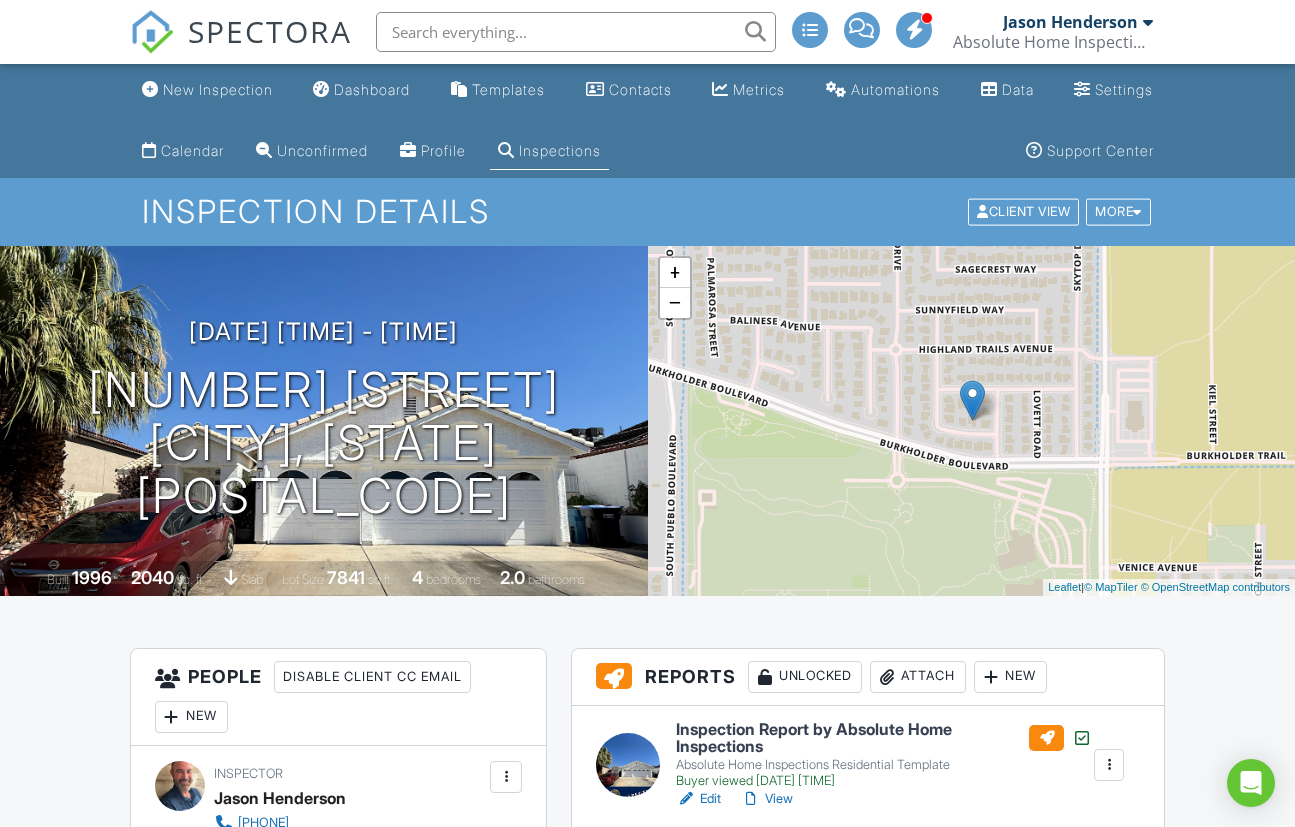scroll, scrollTop: 0, scrollLeft: 0, axis: both 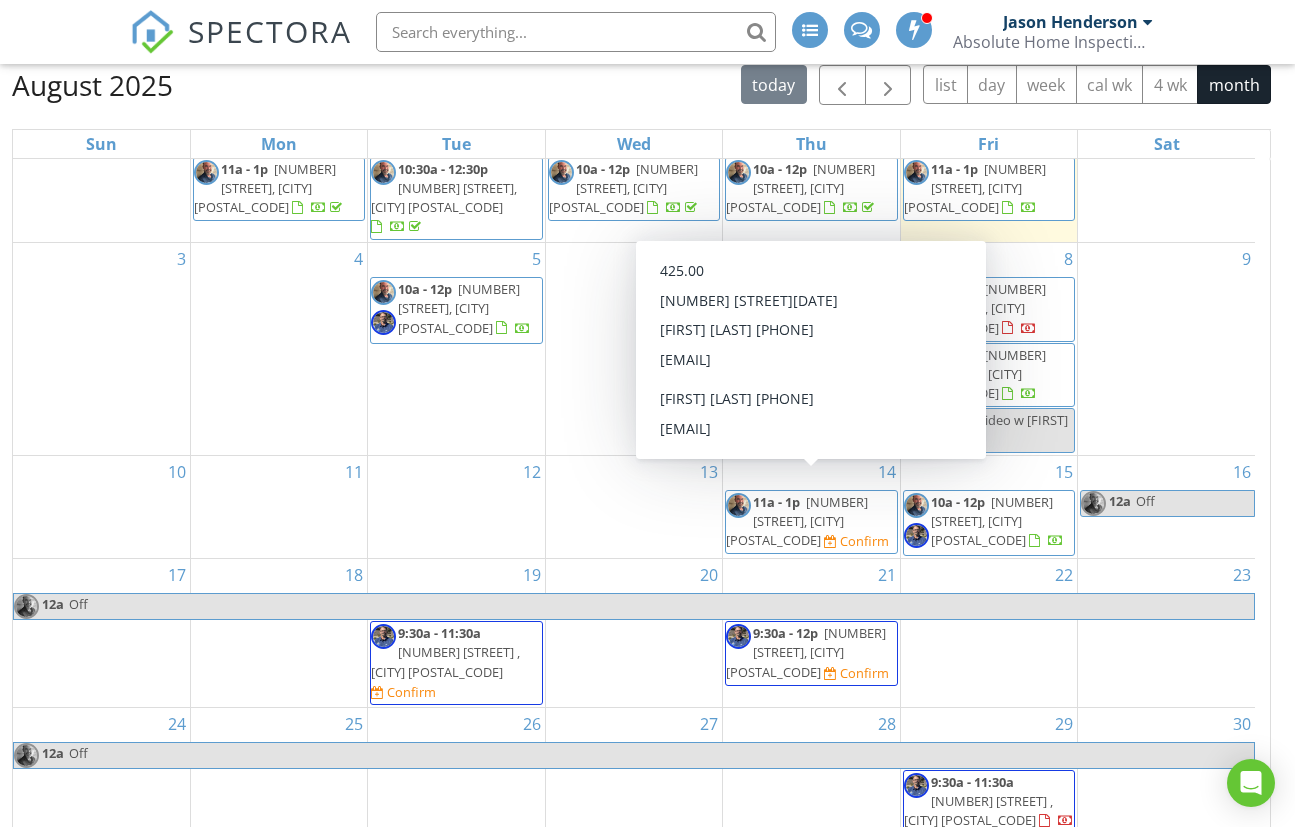 click on "11a - 1p
1136 Northern Cardinal Dr, Henderson 89011
Confirm" at bounding box center [811, 522] 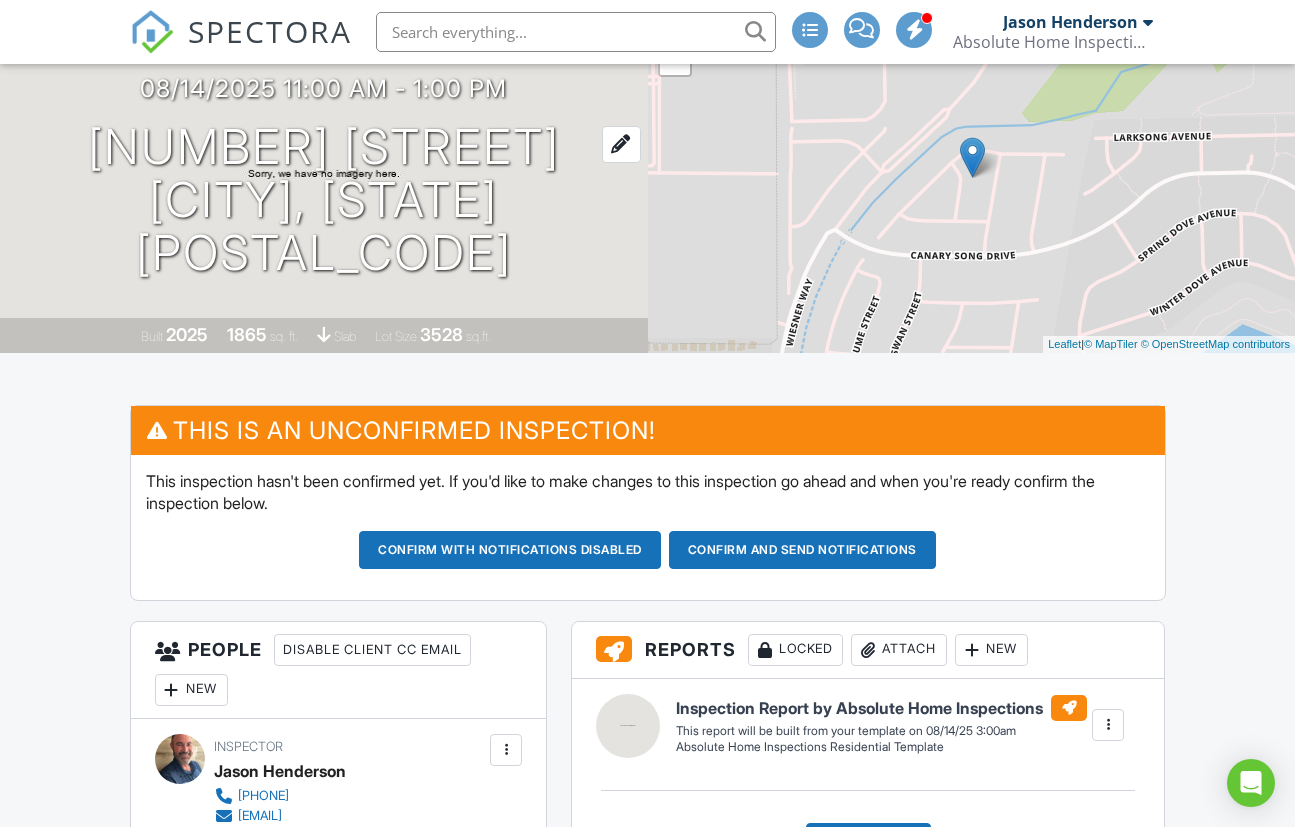 scroll, scrollTop: 243, scrollLeft: 0, axis: vertical 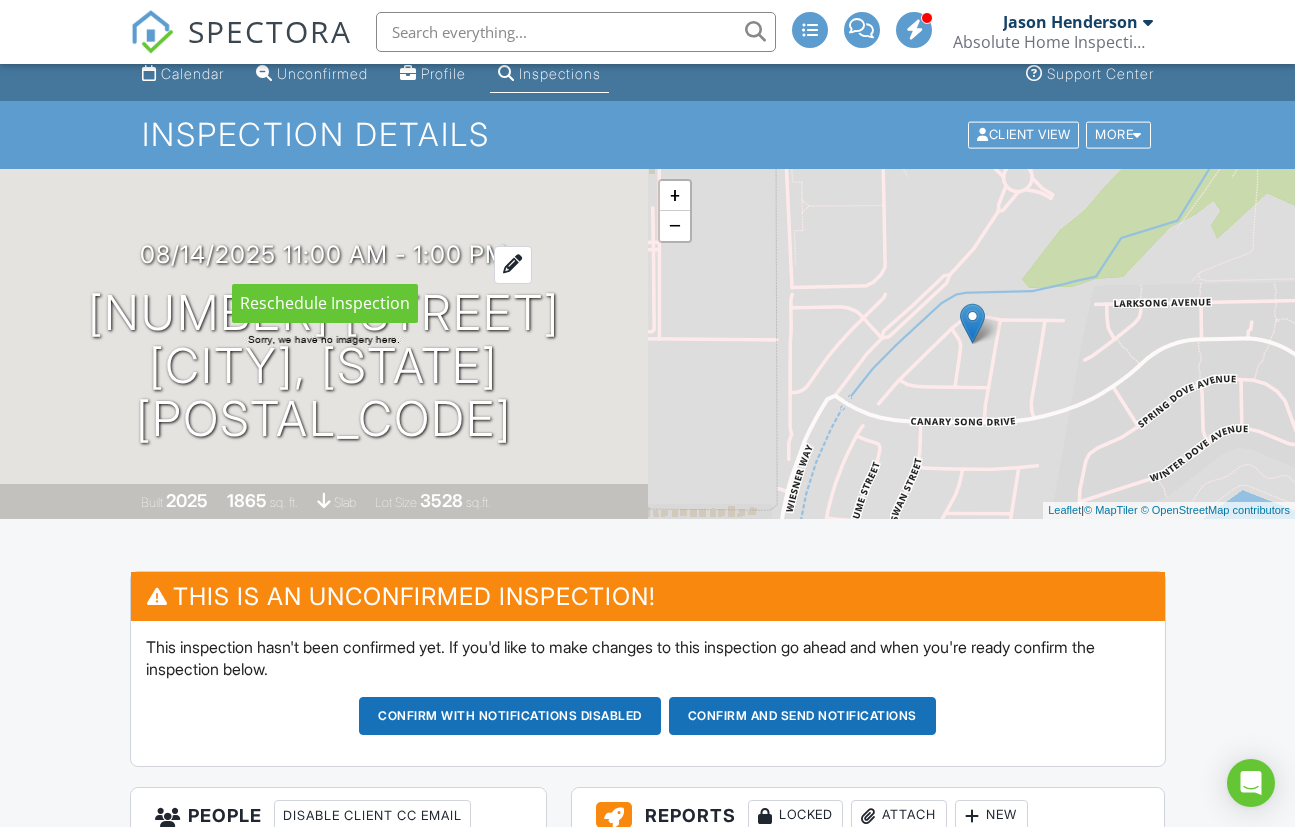 click on "08/14/2025 11:00 am
- 1:00 pm" at bounding box center (323, 254) 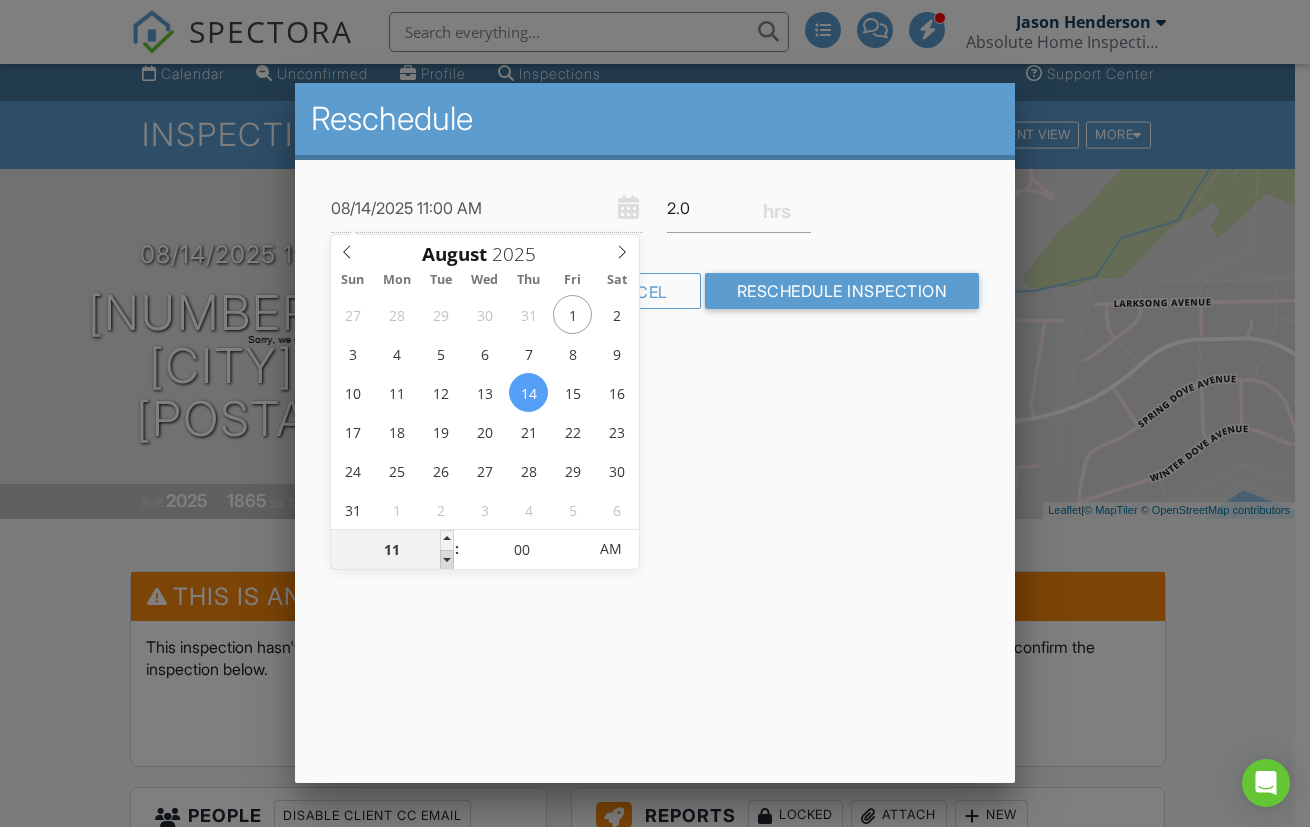 type on "08/14/2025 10:00 AM" 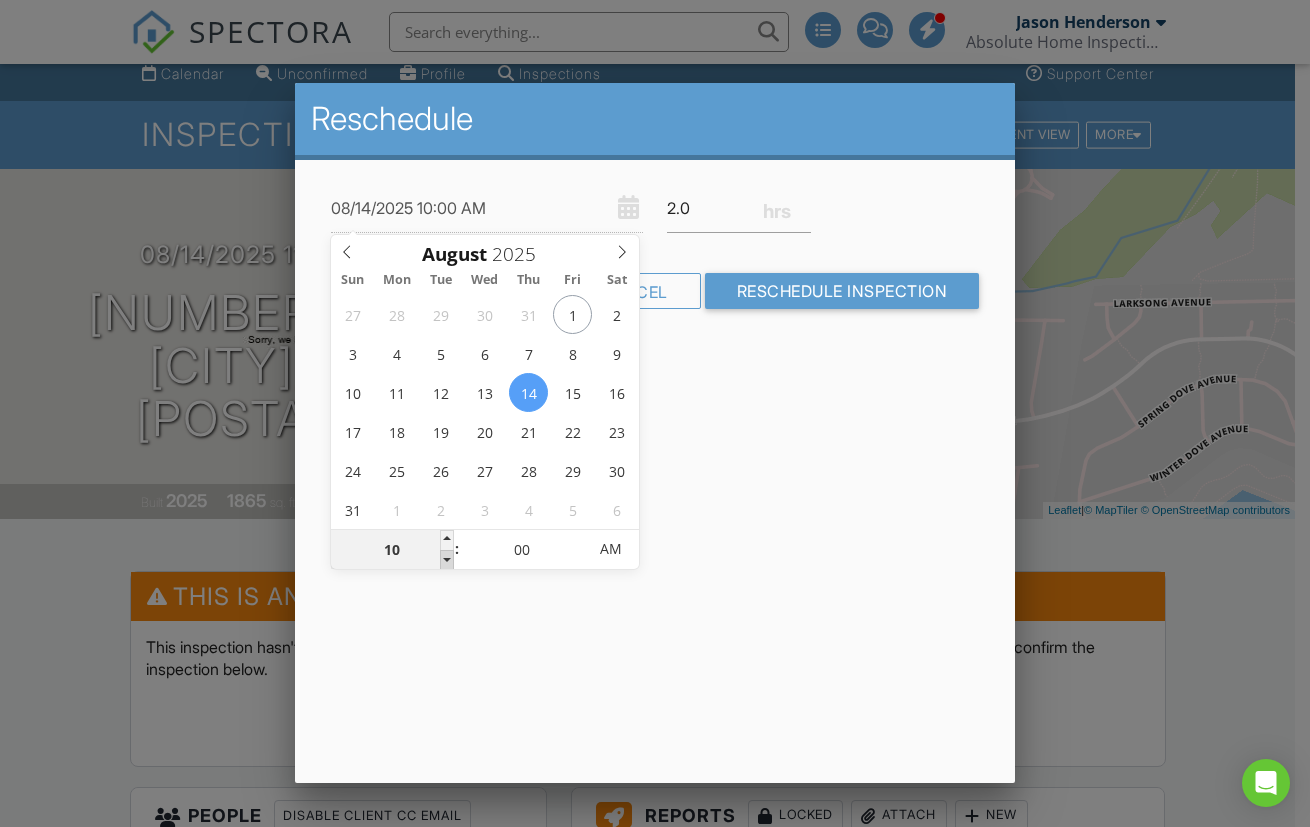 click at bounding box center (447, 560) 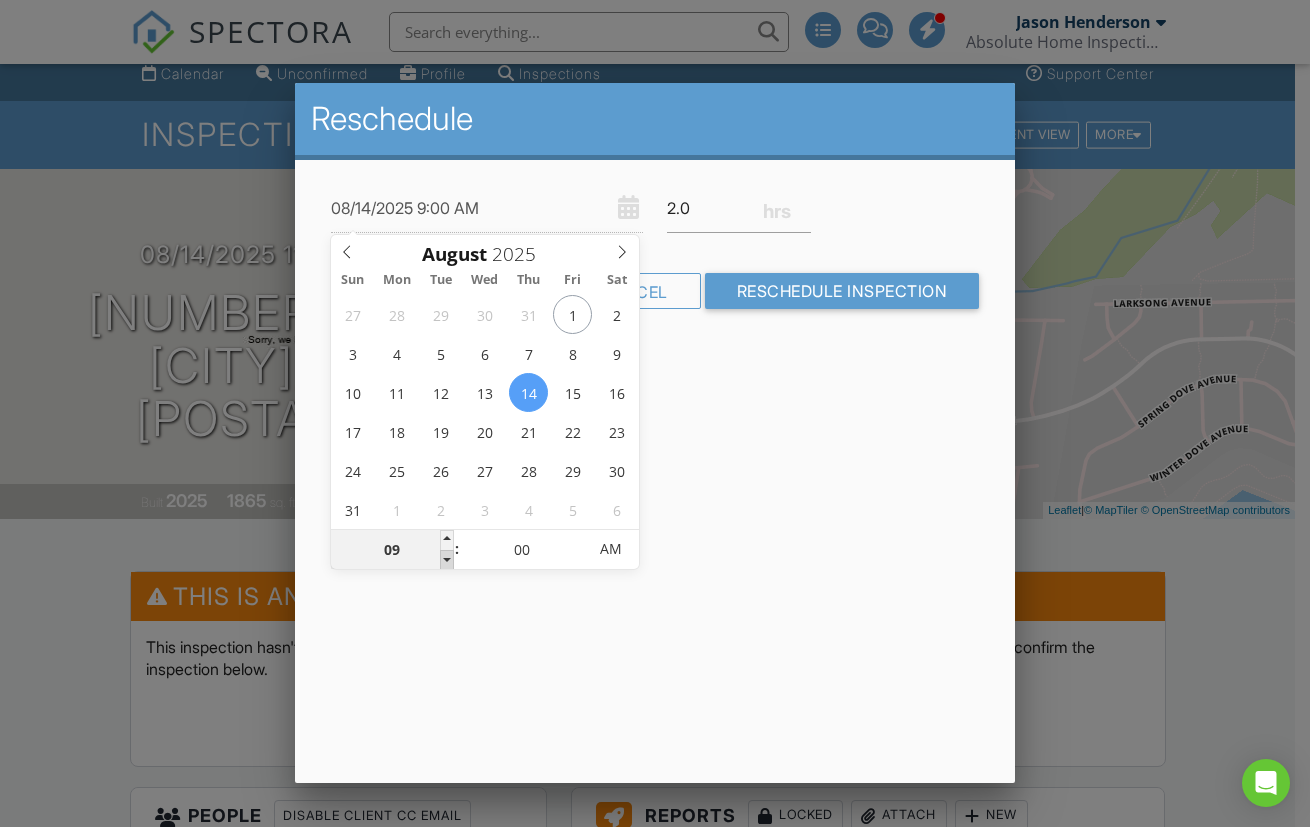 click at bounding box center (447, 560) 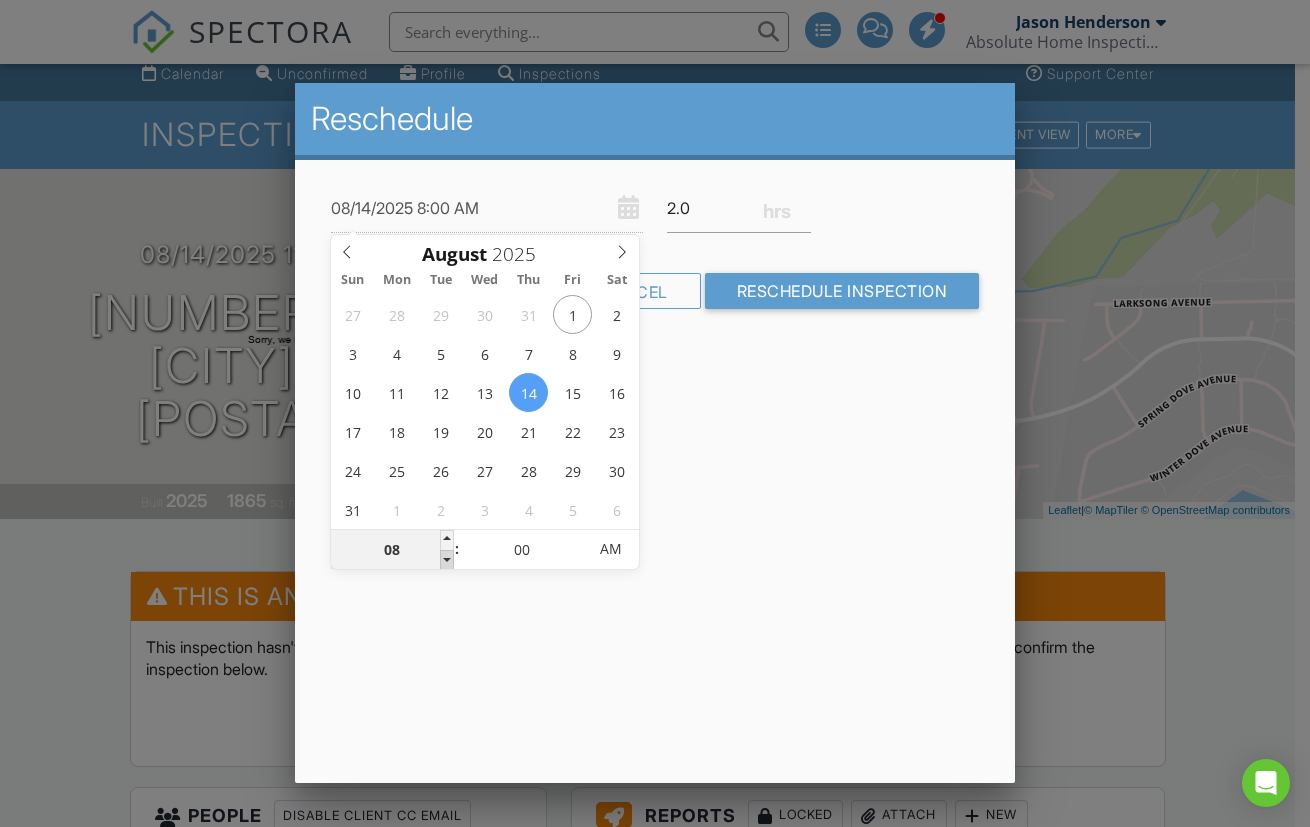 click at bounding box center [447, 560] 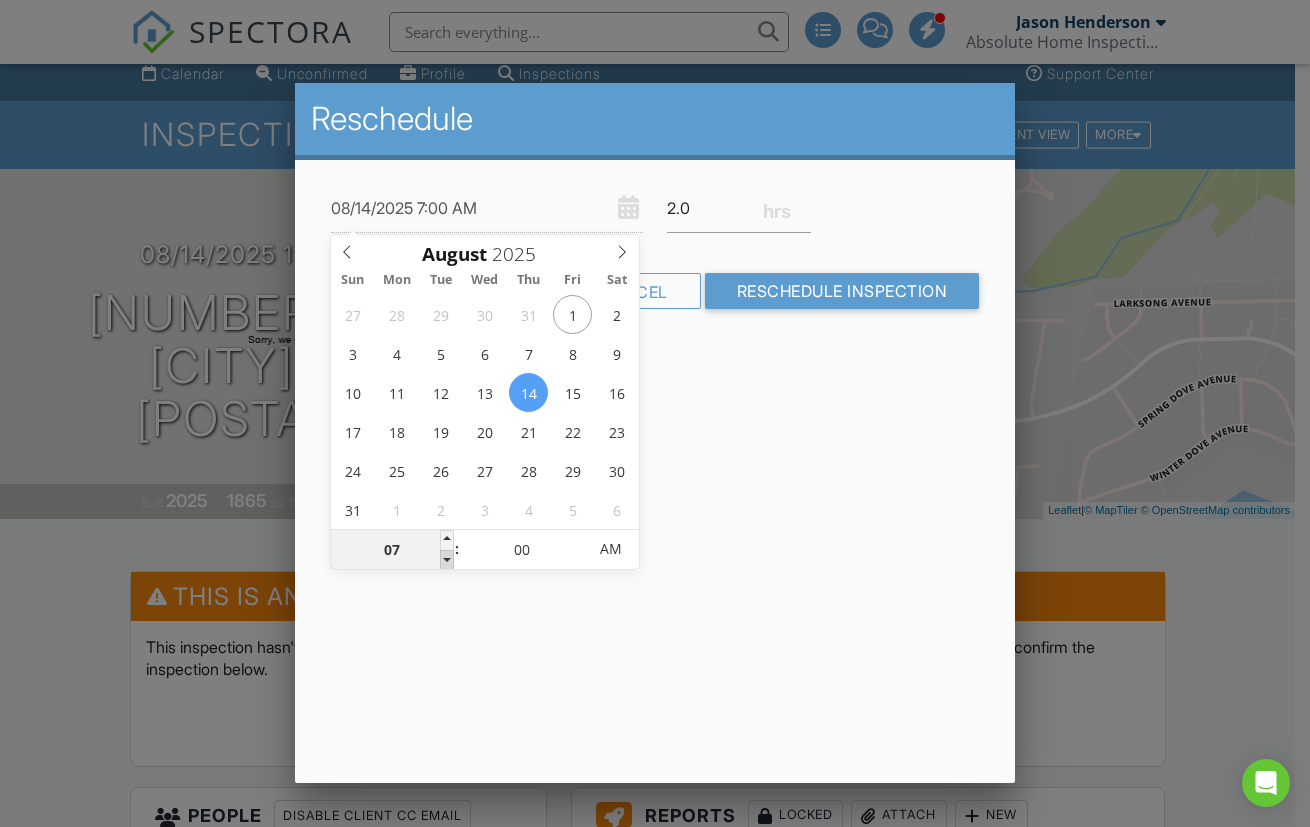 click at bounding box center (447, 560) 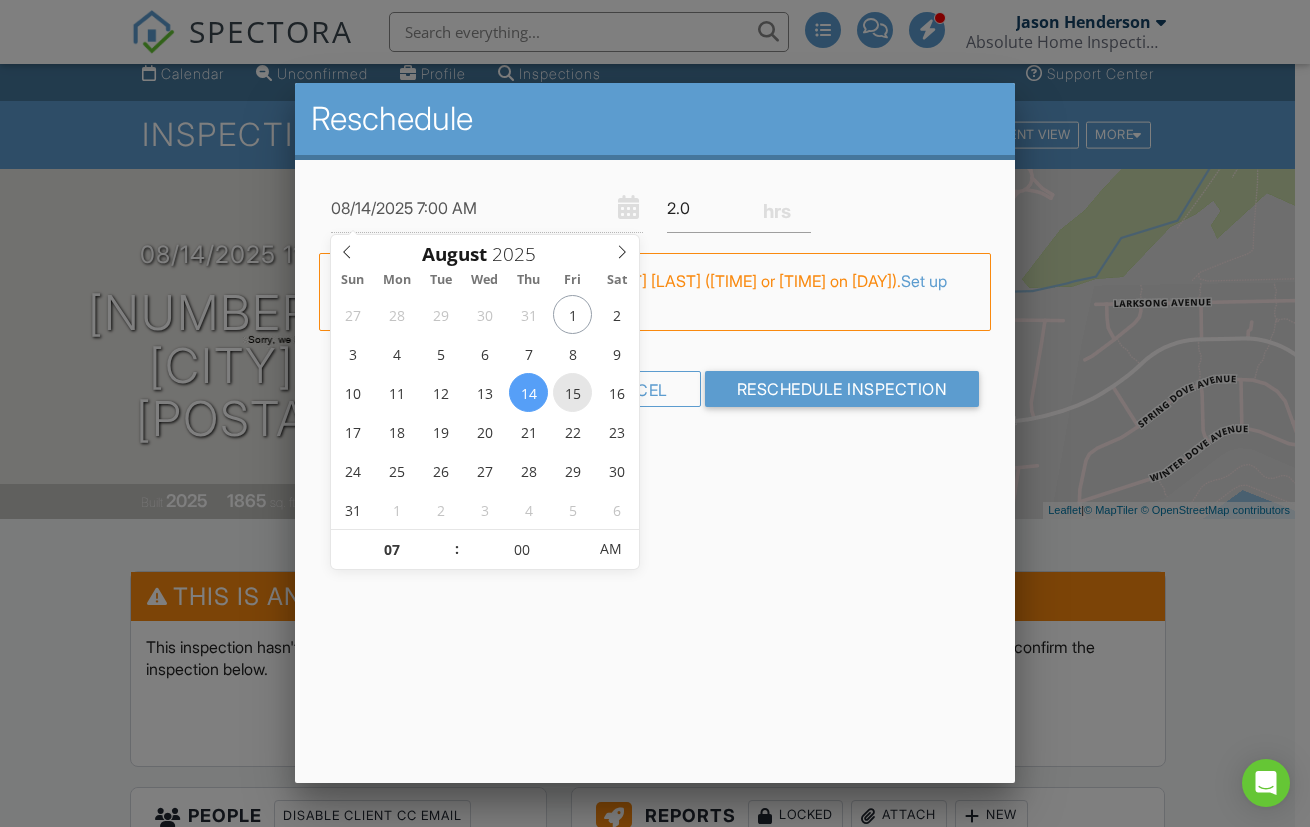 type on "[DATE] [TIME]" 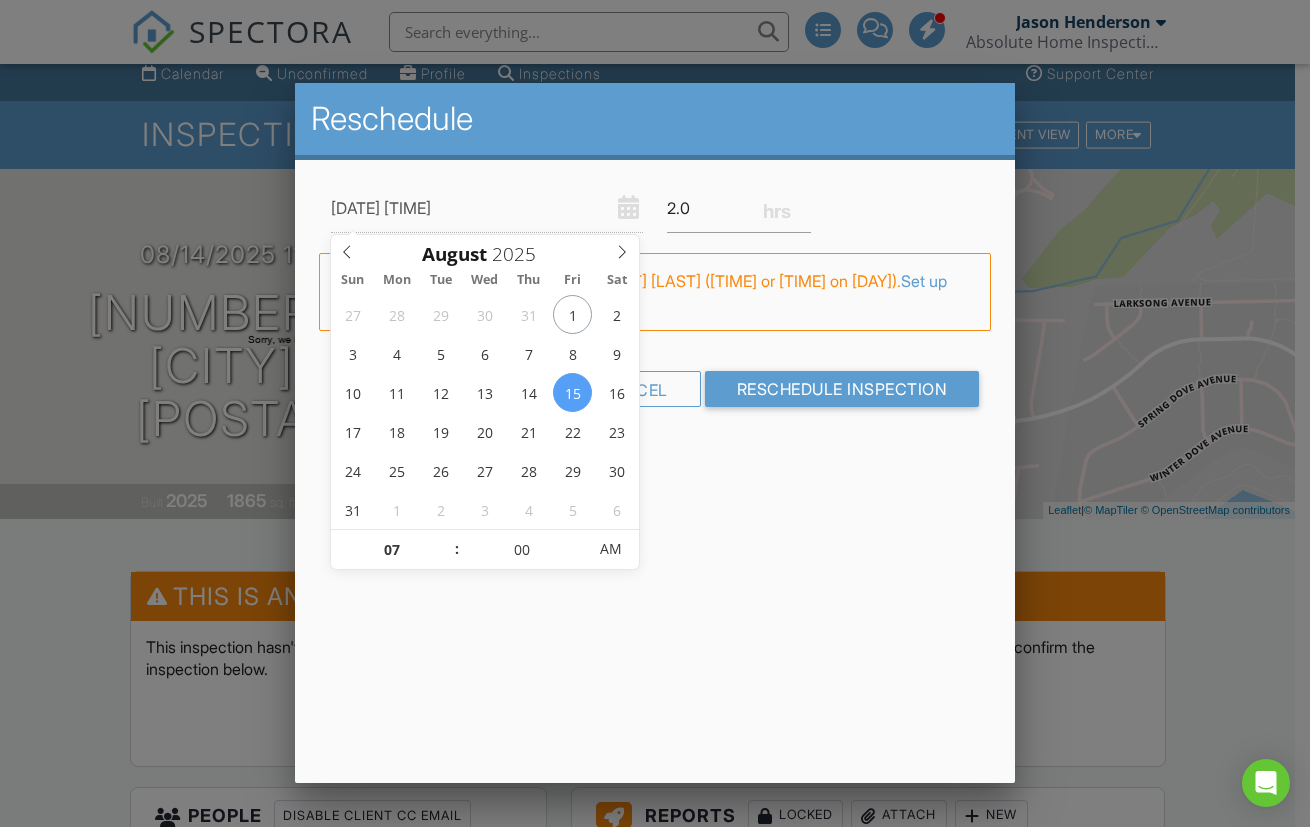 click on "08/15/2025 7:00 AM
2.0
Warning: this date/time is in the past.
FYI: This is not a regular time slot for Jason Henderson (08:00 AM or 11:00 AM on Fridays).  Set up availability here.
Cancel
Reschedule Inspection" at bounding box center [655, 313] 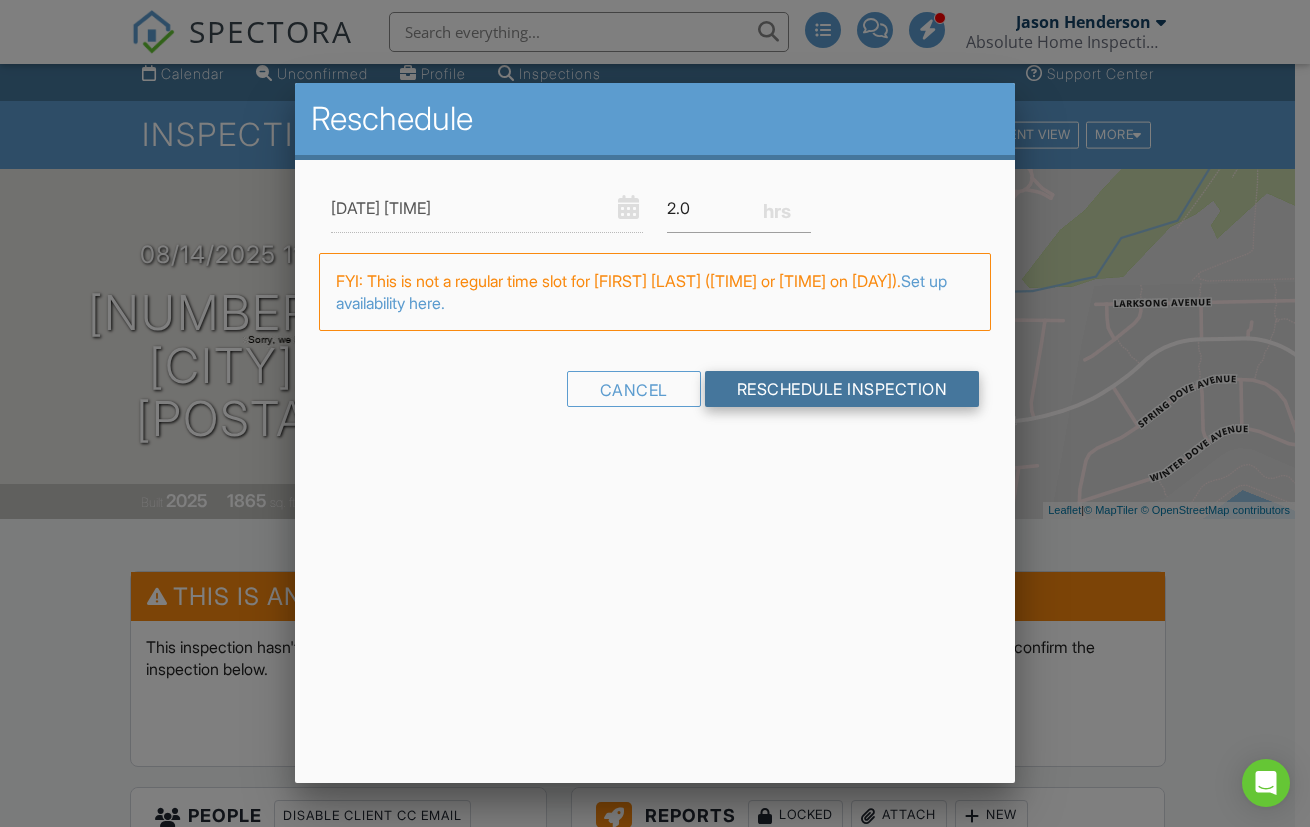 click on "Reschedule Inspection" at bounding box center [842, 389] 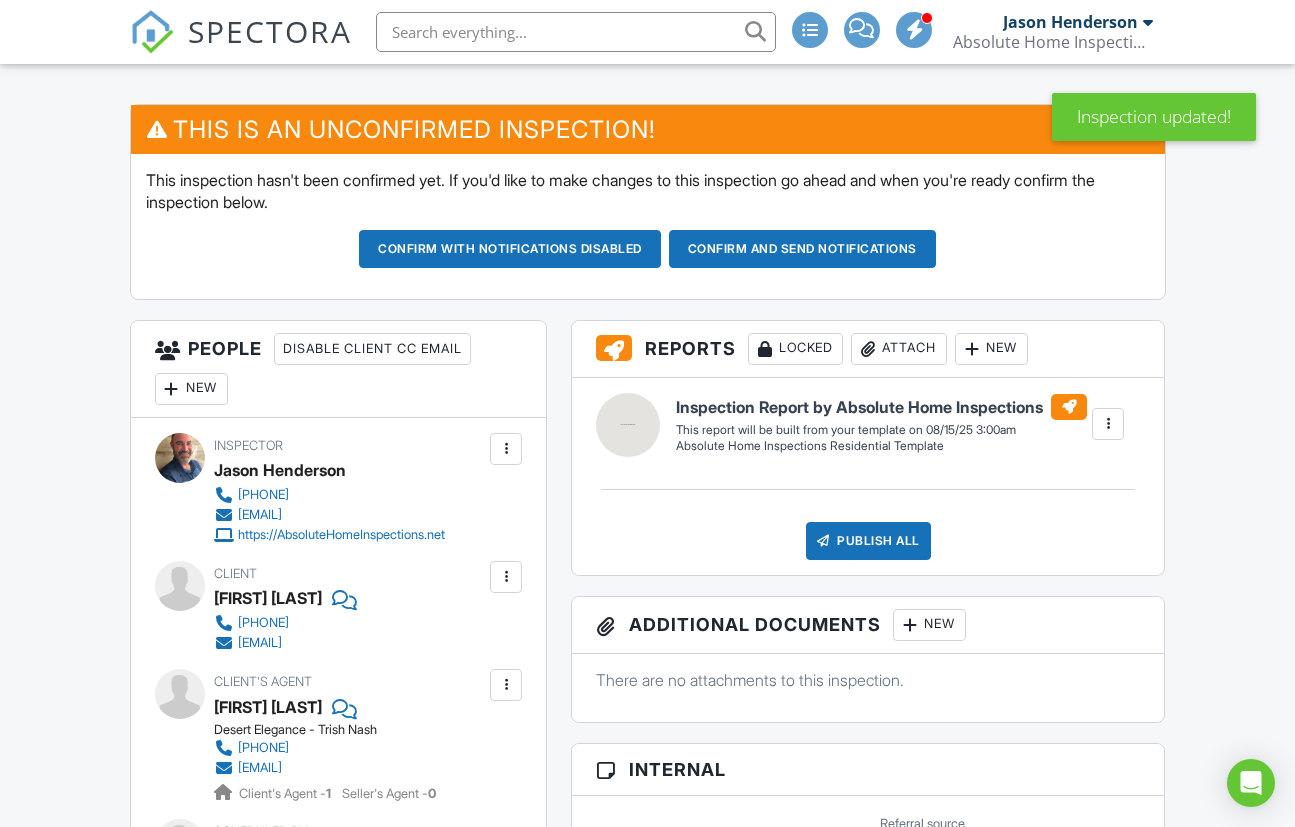 scroll, scrollTop: 0, scrollLeft: 0, axis: both 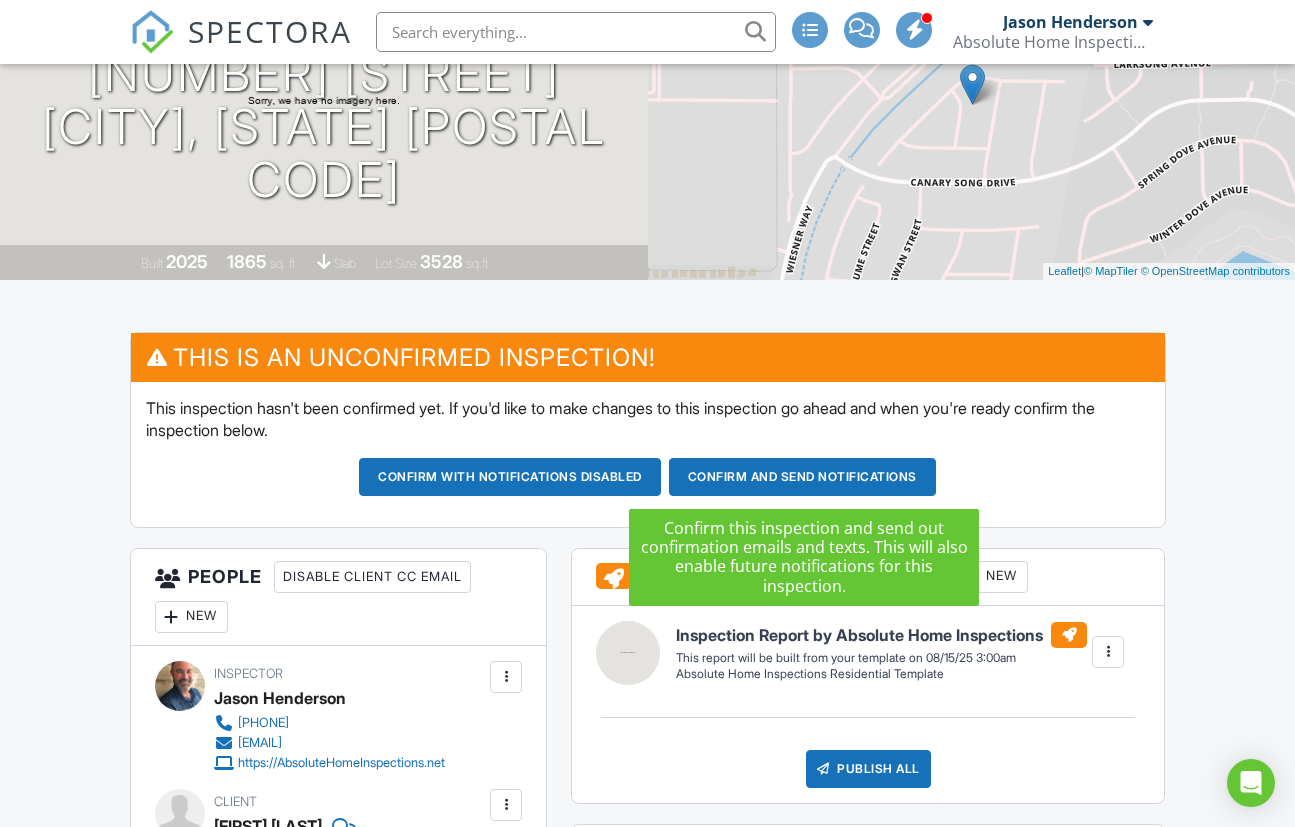 click on "Confirm and send notifications" at bounding box center (510, 477) 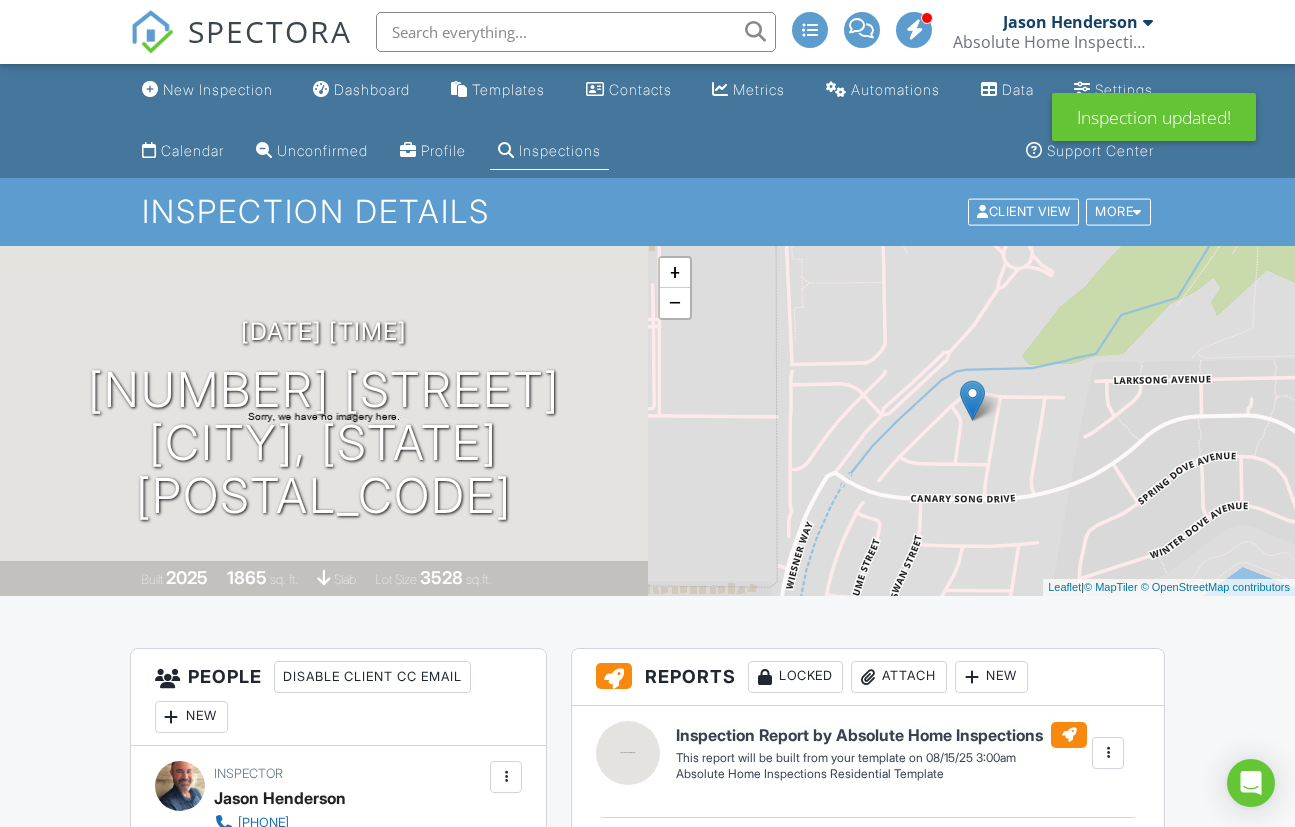 scroll, scrollTop: 0, scrollLeft: 0, axis: both 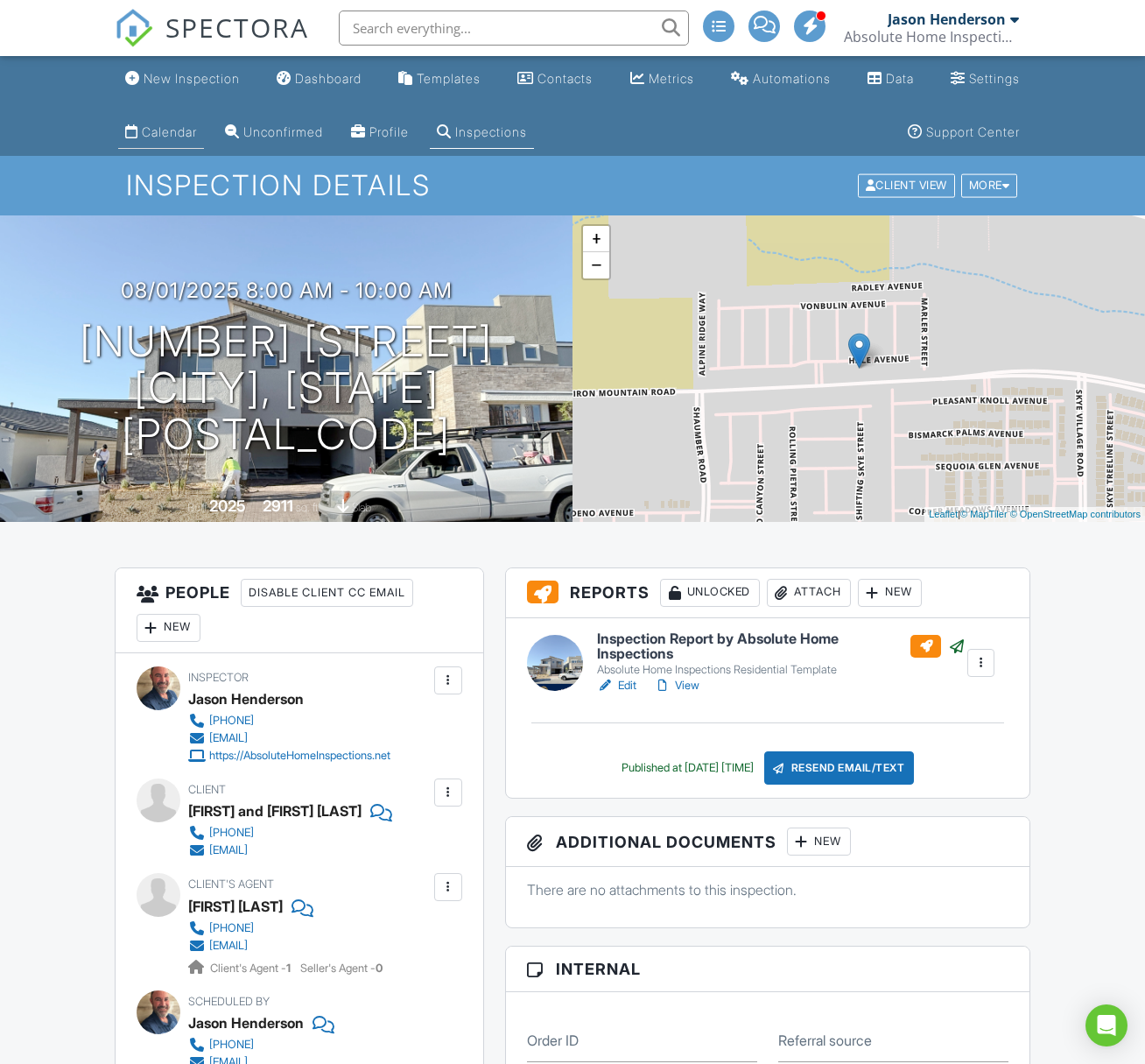 click on "Calendar" at bounding box center (169, 131) 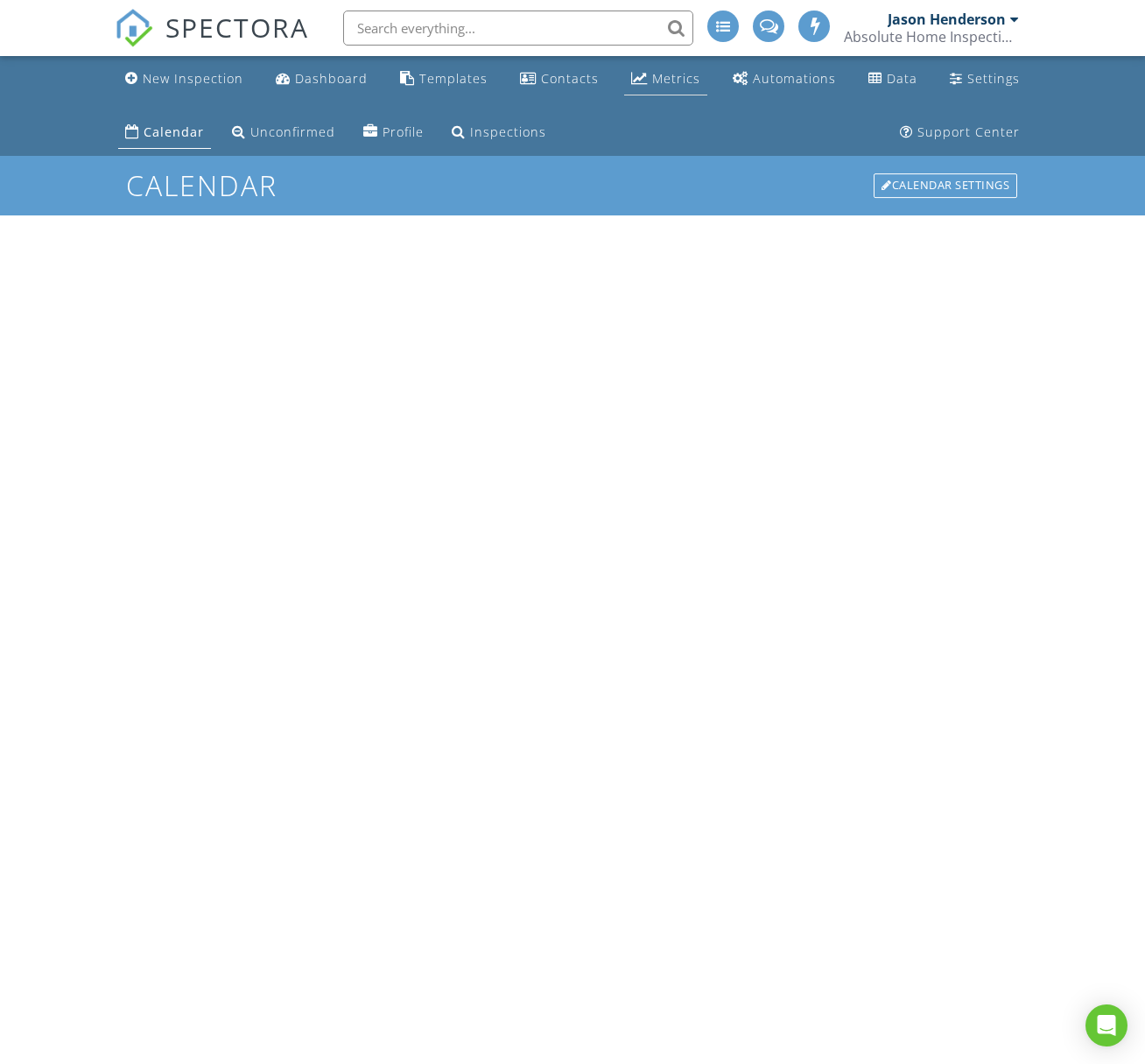 scroll, scrollTop: 0, scrollLeft: 0, axis: both 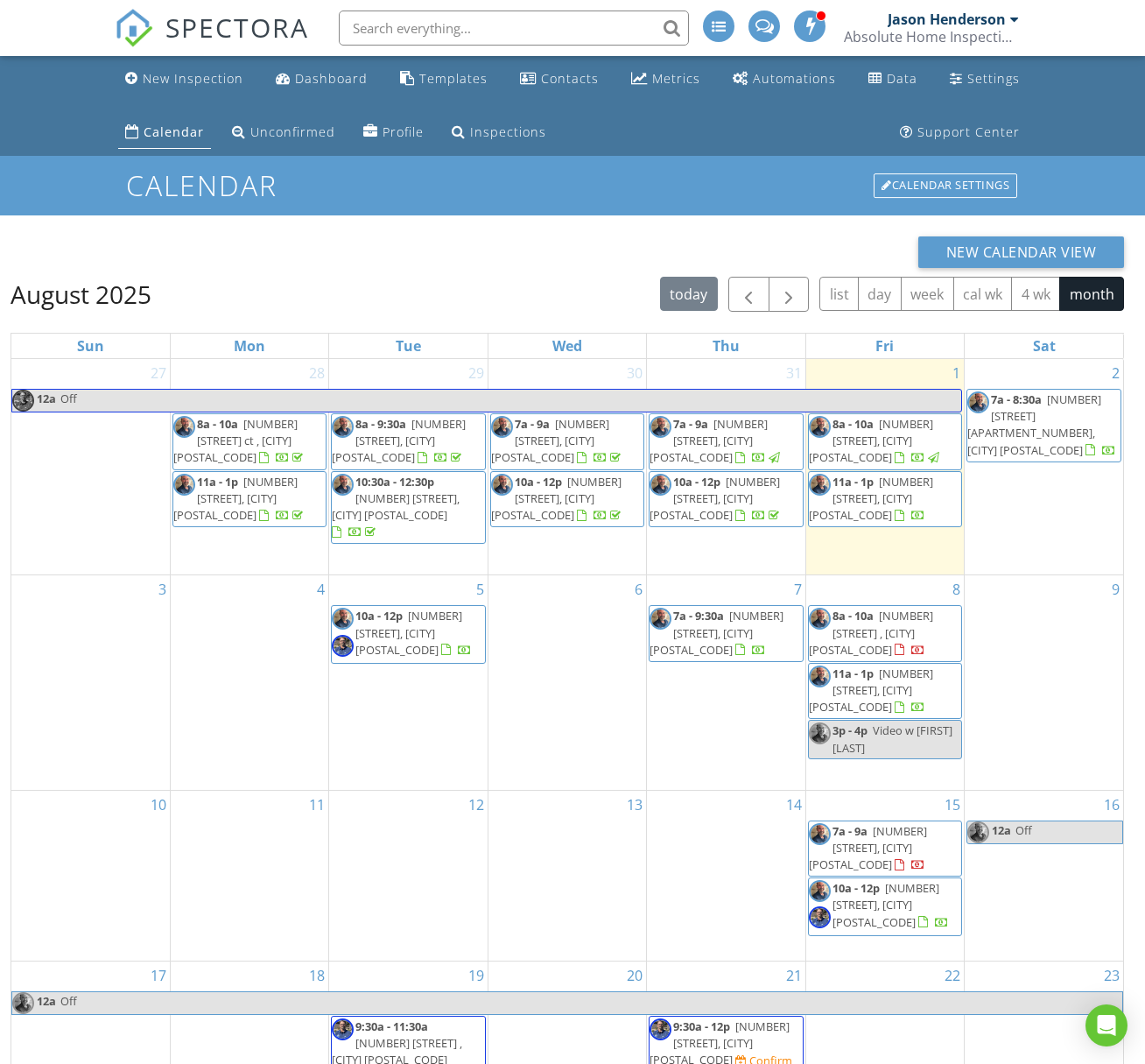 click on "[NUMBER] [STREET], [CITY] [POSTAL_CODE]" at bounding box center [871, 498] 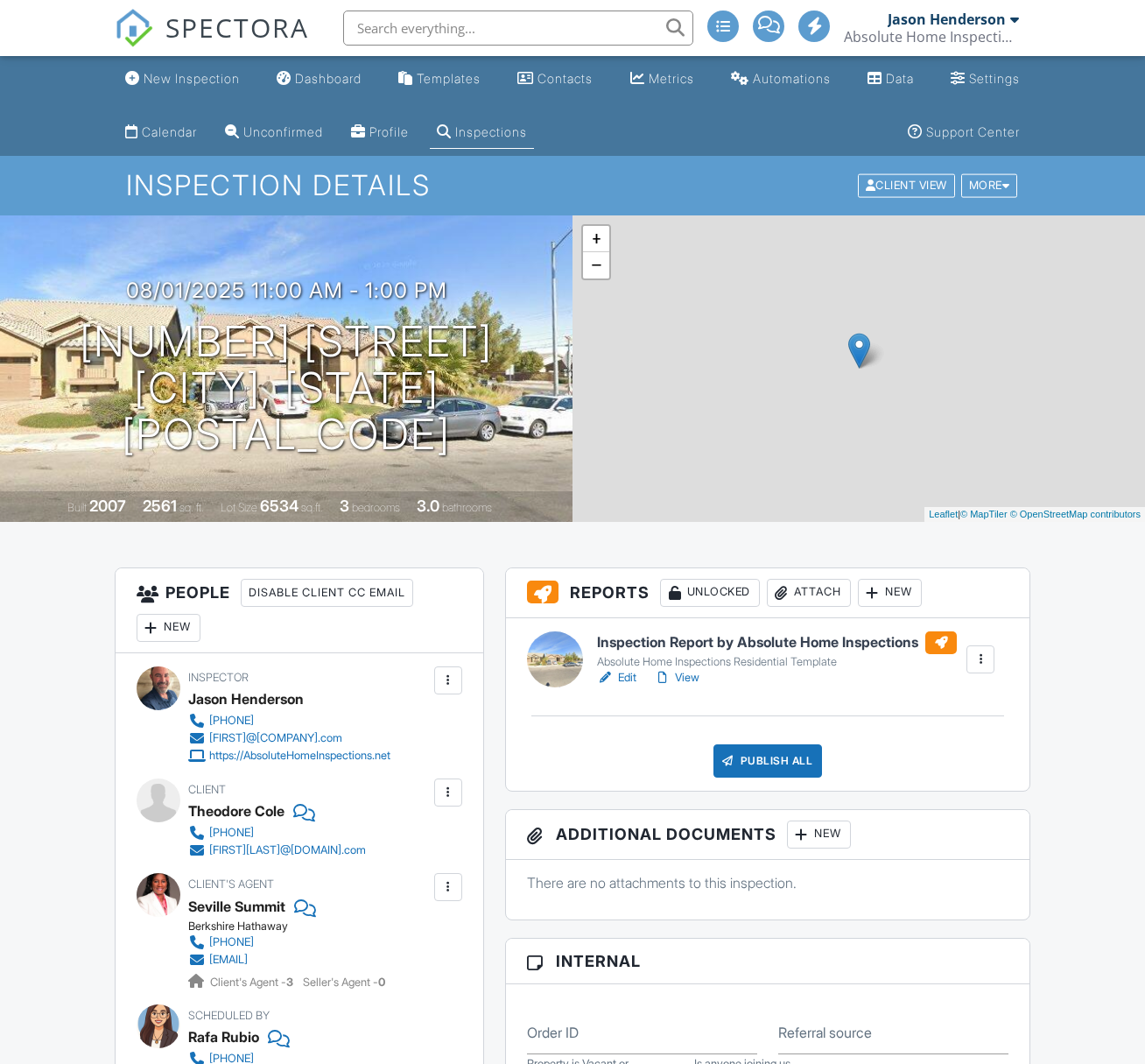 scroll, scrollTop: 0, scrollLeft: 0, axis: both 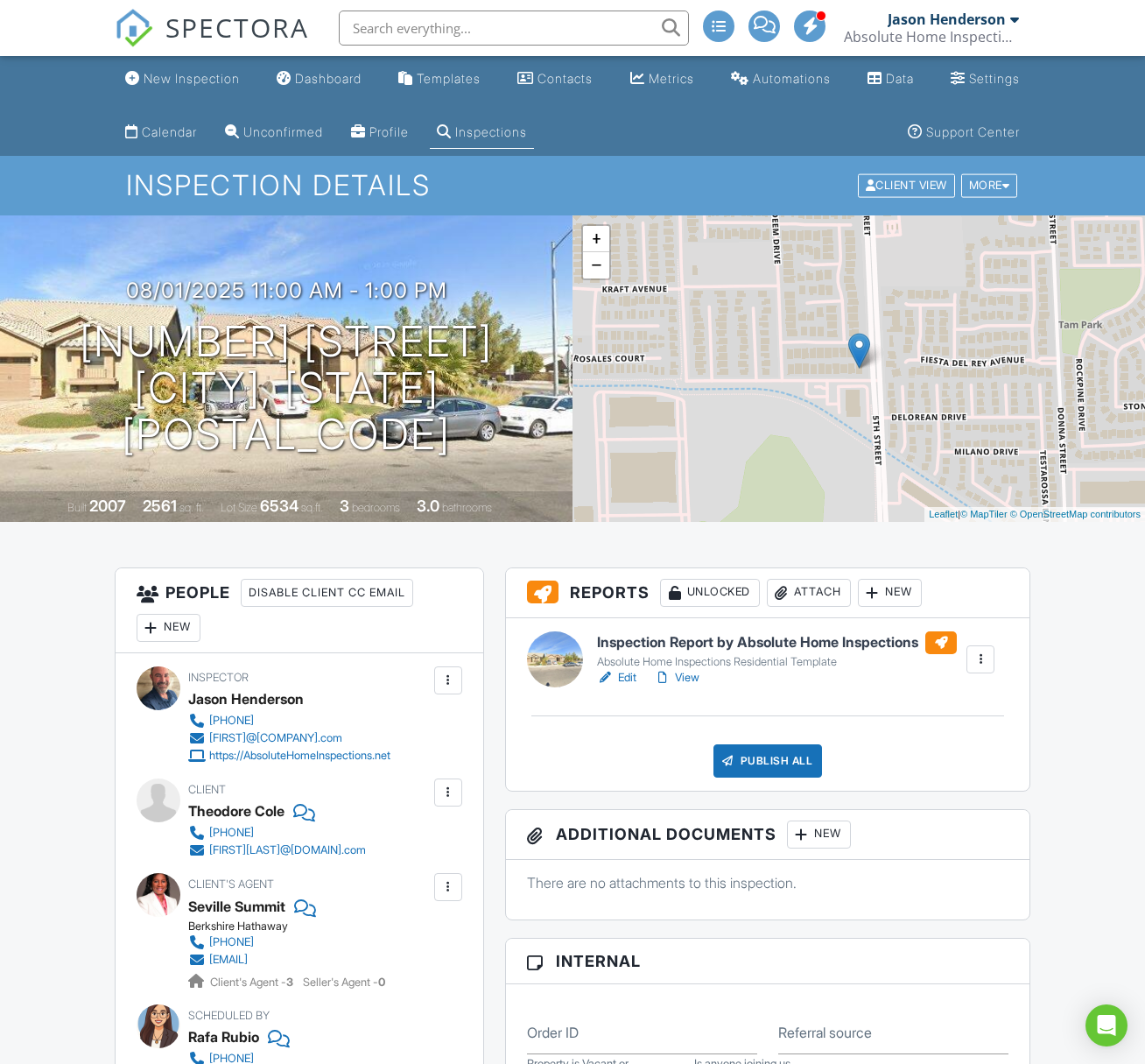 click on "Edit" at bounding box center [616, 678] 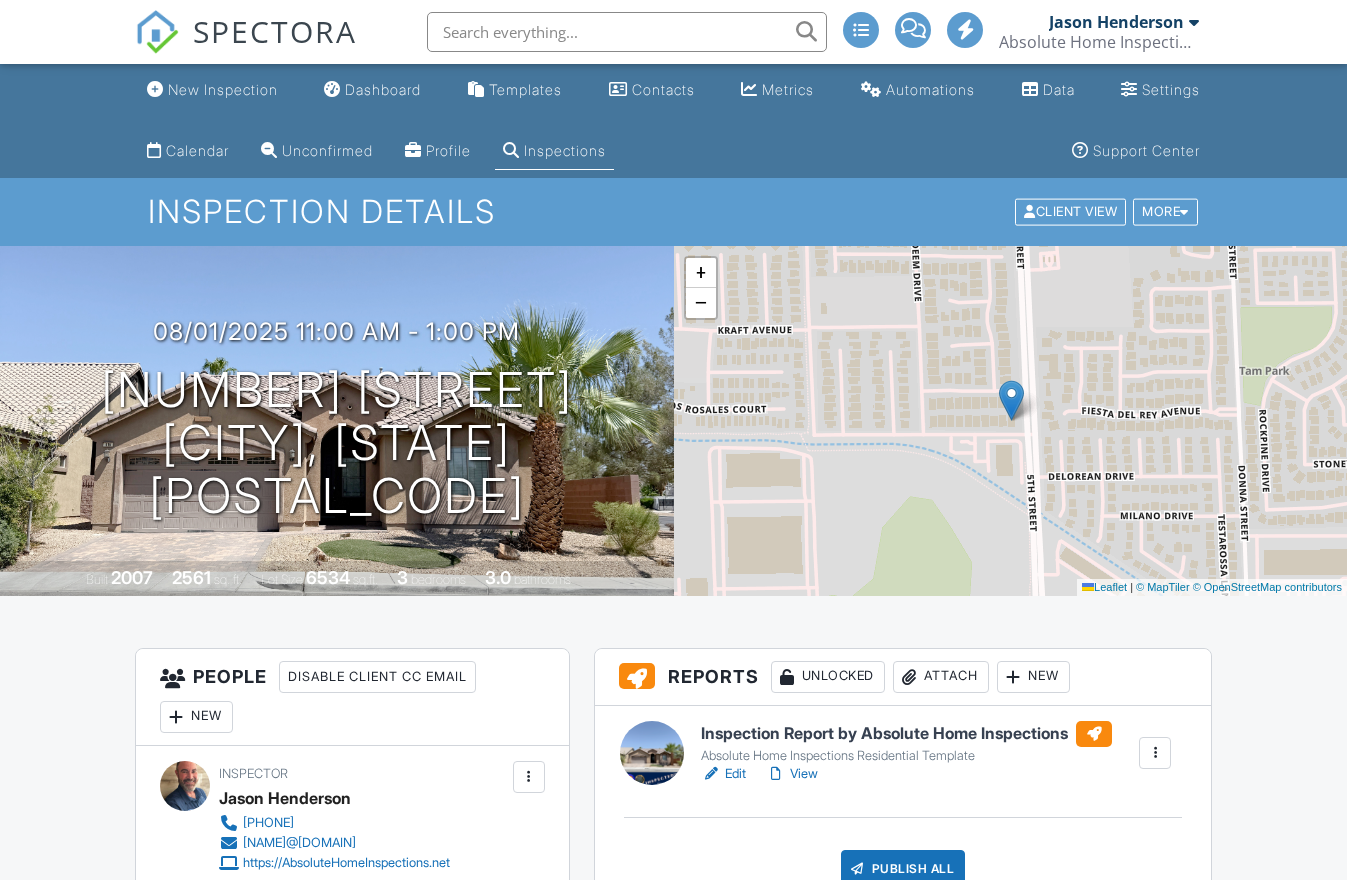 scroll, scrollTop: 0, scrollLeft: 0, axis: both 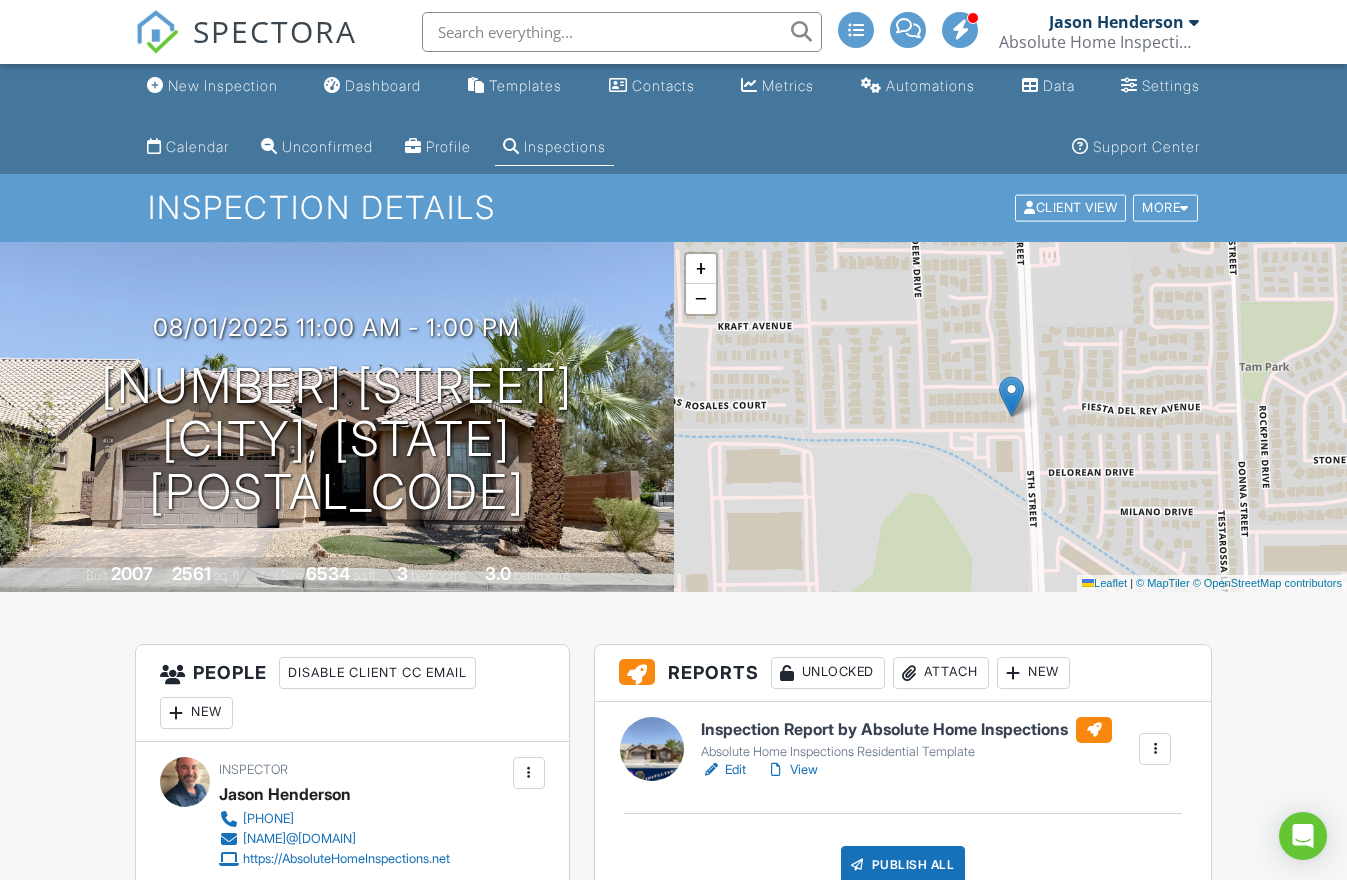 click on "View" at bounding box center [792, 770] 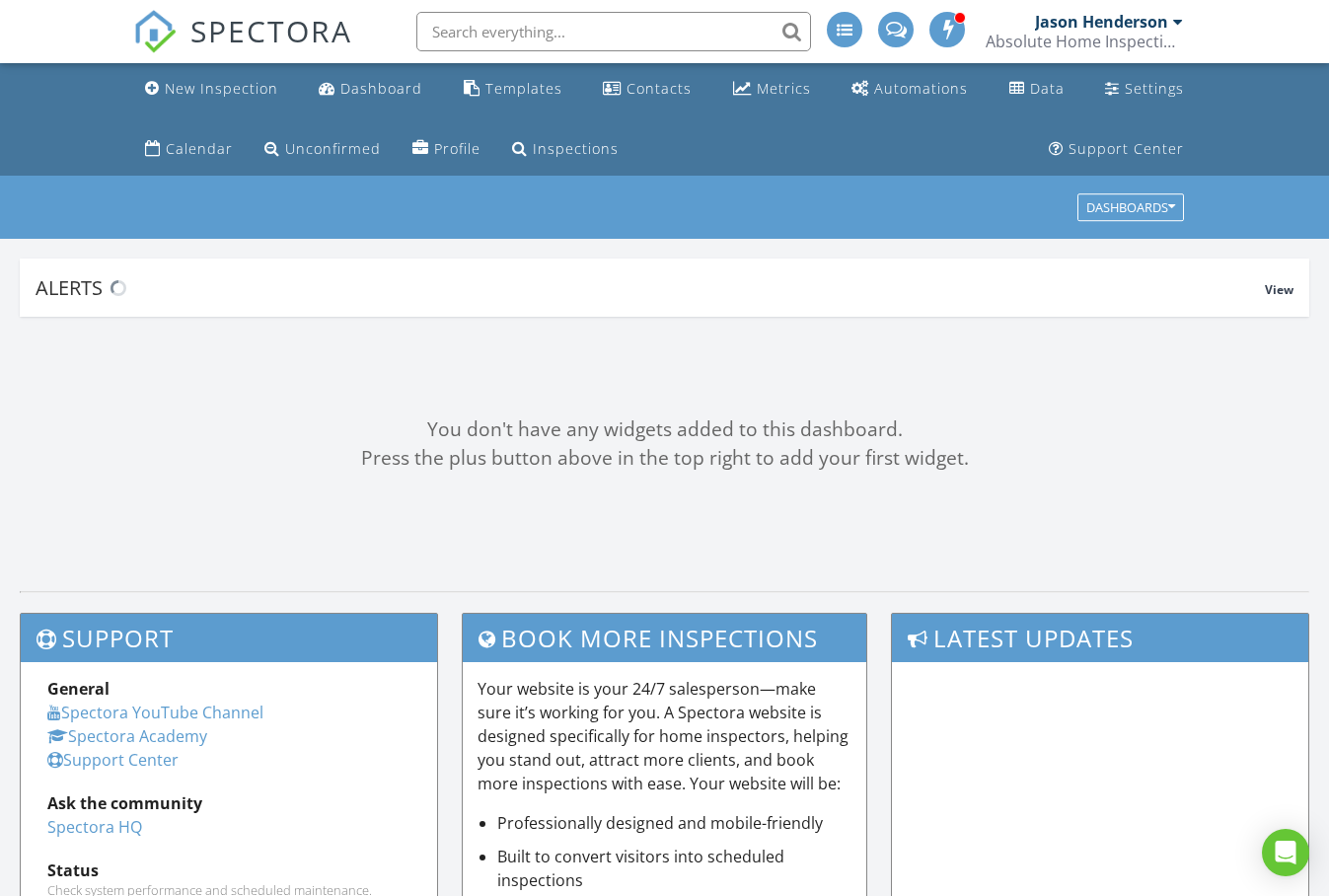 scroll, scrollTop: 0, scrollLeft: 0, axis: both 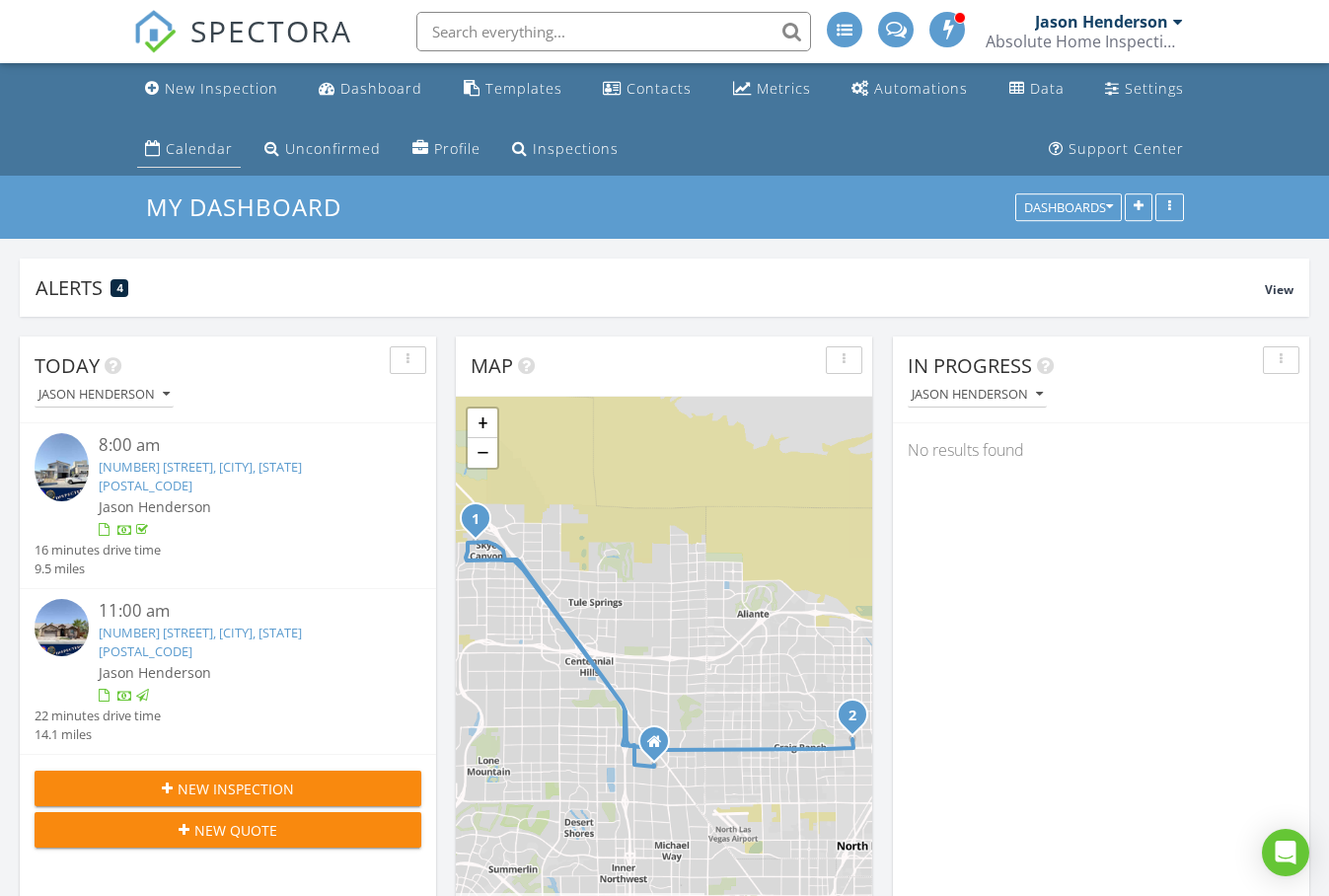click on "Calendar" at bounding box center (199, 148) 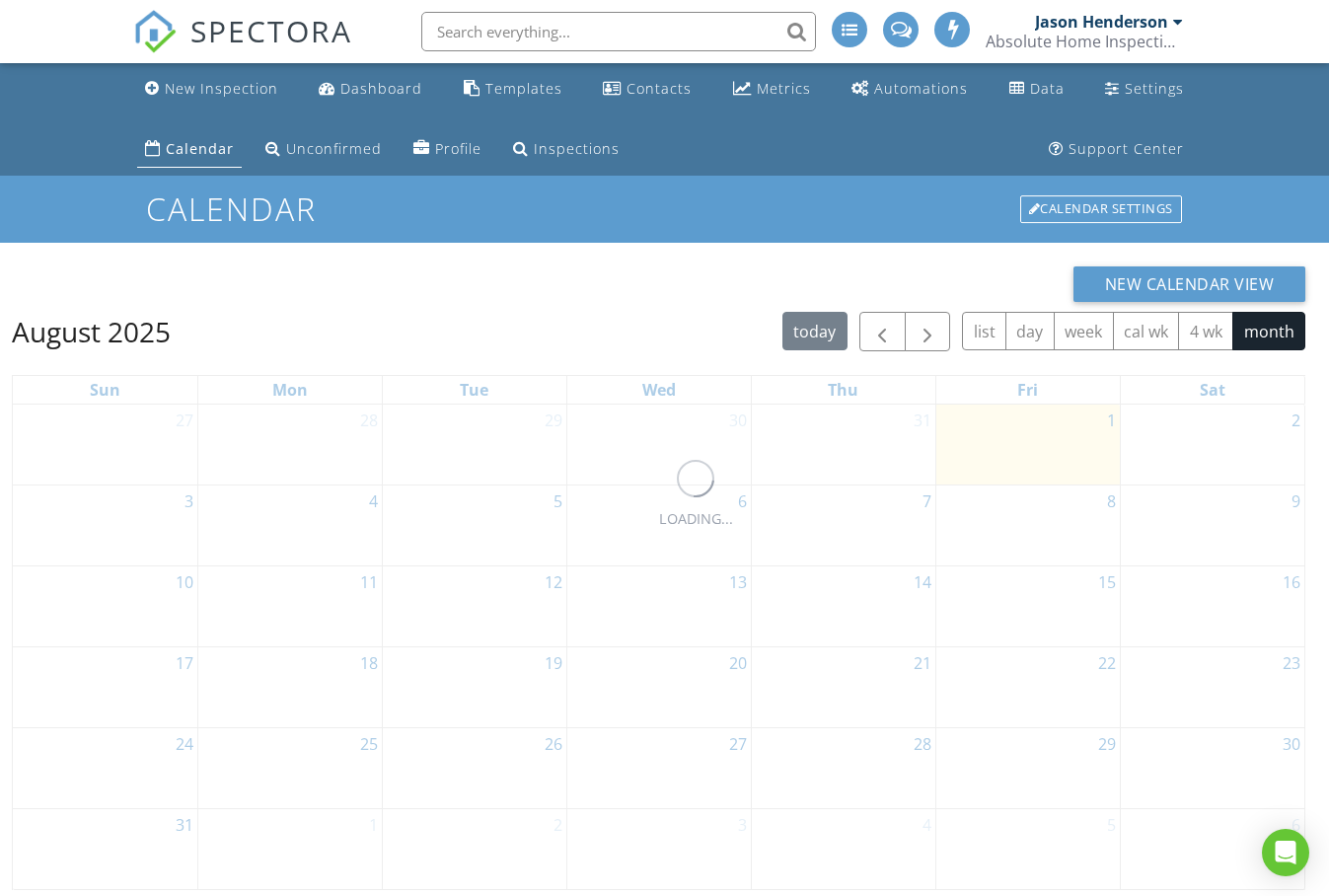 scroll, scrollTop: 0, scrollLeft: 0, axis: both 